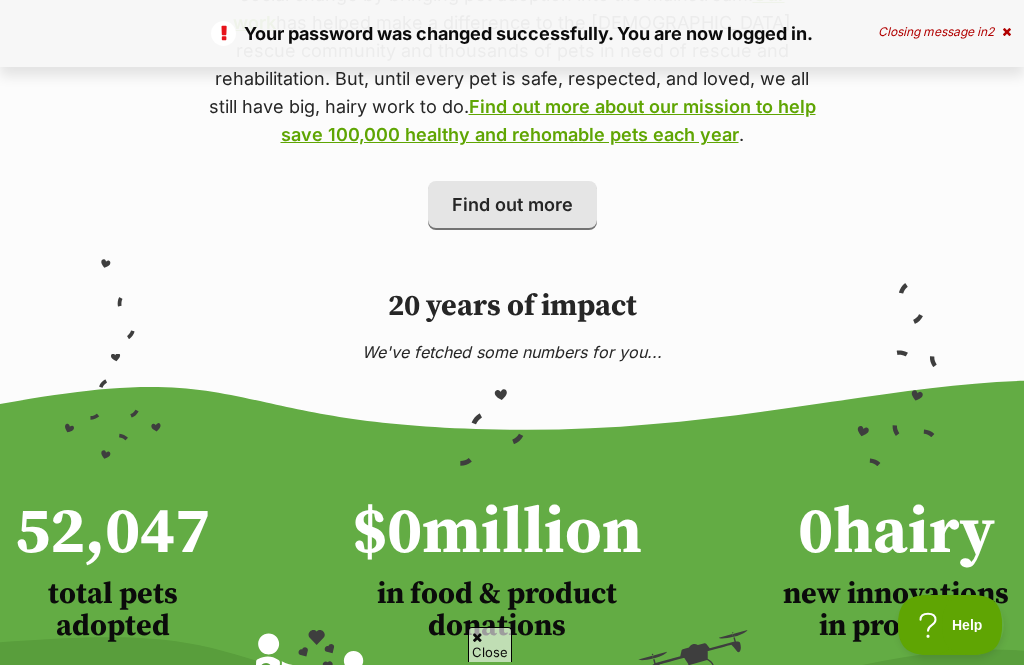 scroll, scrollTop: 1159, scrollLeft: 0, axis: vertical 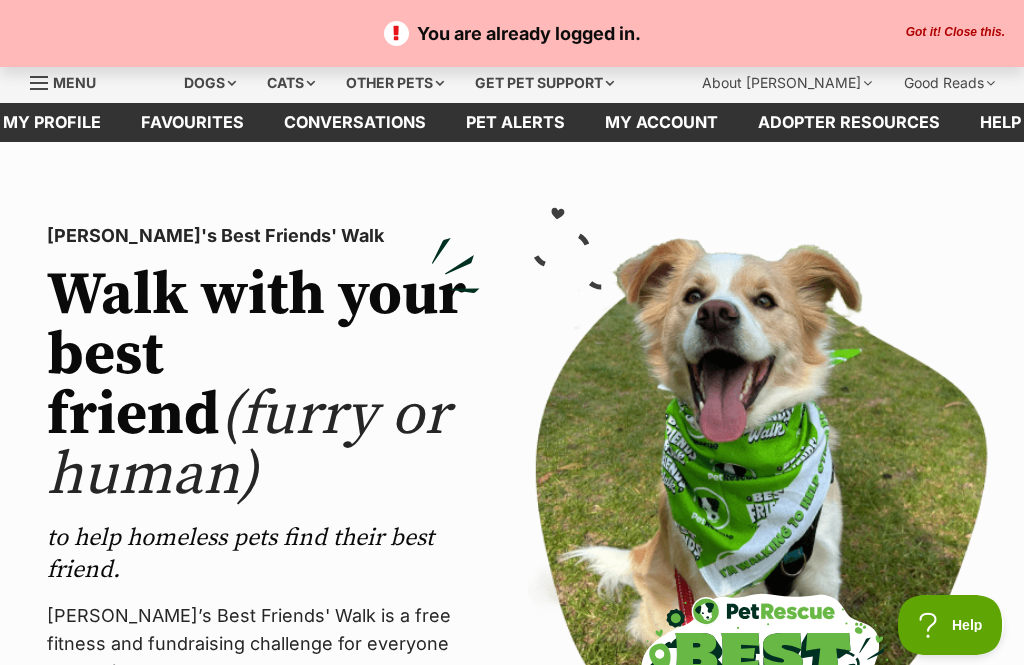 click on "My profile" at bounding box center [52, 122] 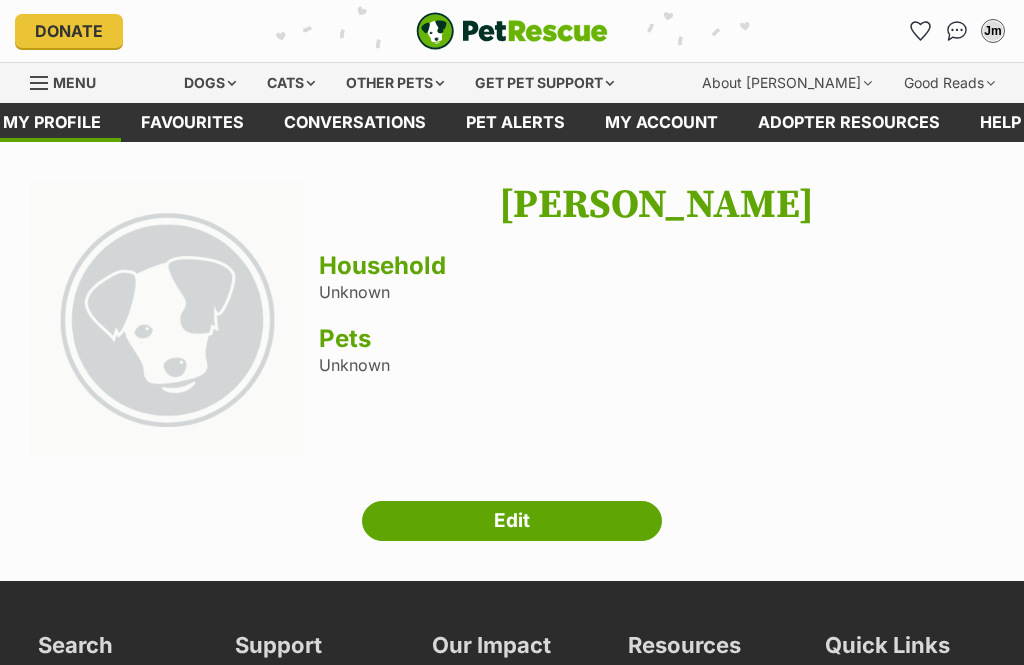 scroll, scrollTop: 0, scrollLeft: 0, axis: both 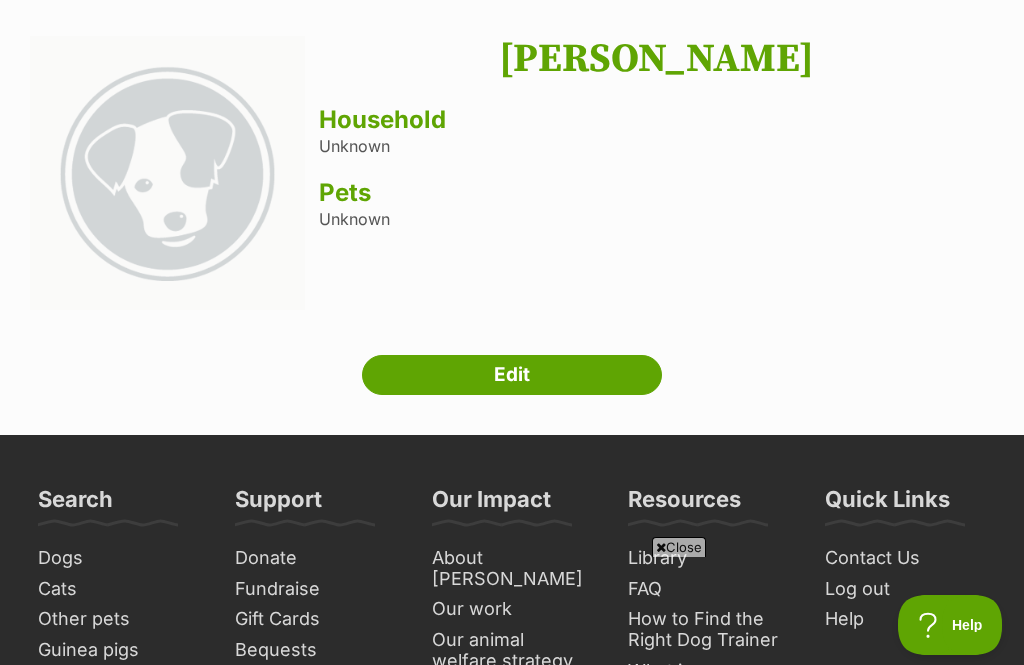 click on "Edit" at bounding box center [512, 375] 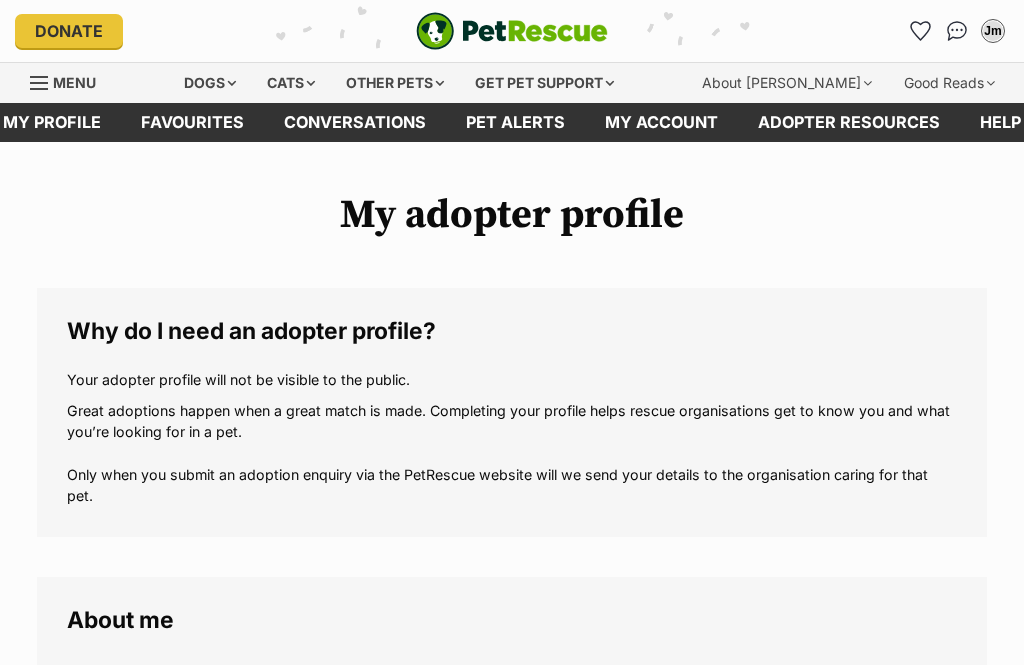 scroll, scrollTop: 0, scrollLeft: 0, axis: both 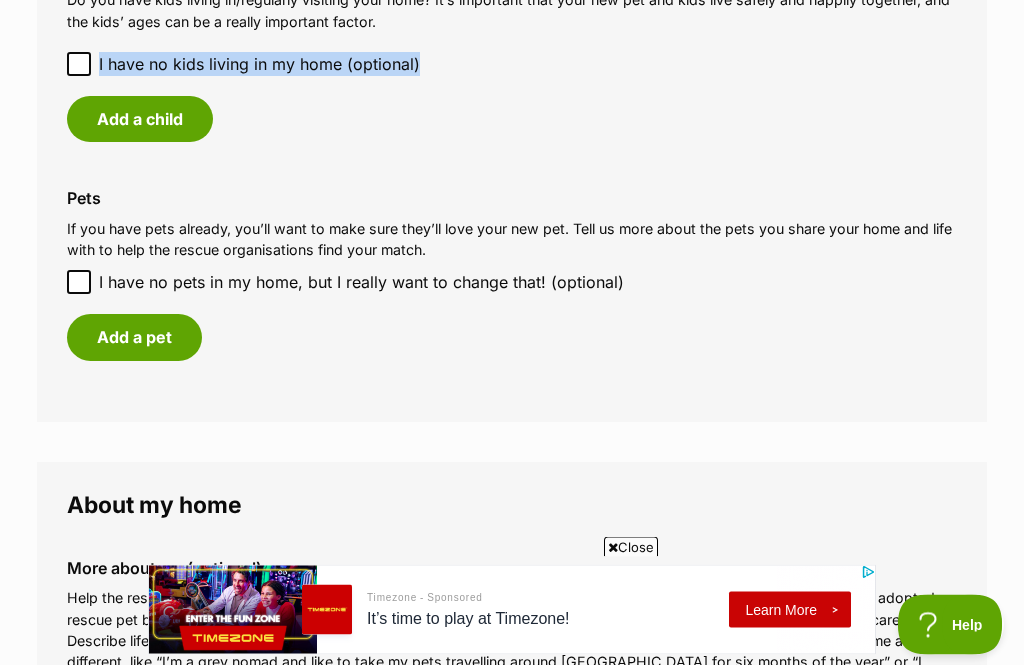 click on "Add a pet" at bounding box center (134, 338) 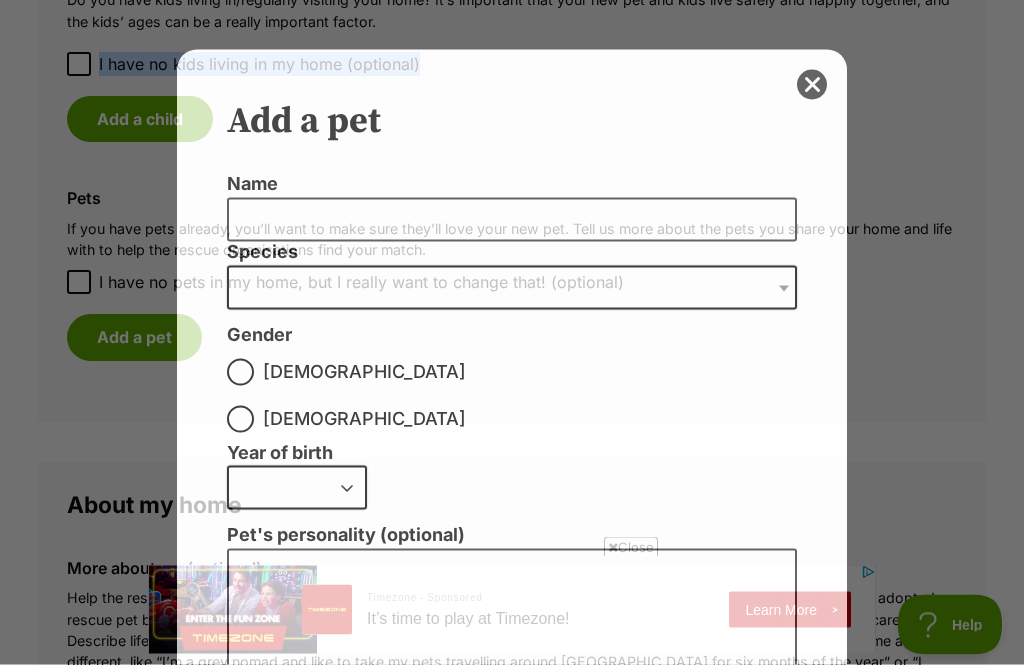 scroll, scrollTop: 1782, scrollLeft: 0, axis: vertical 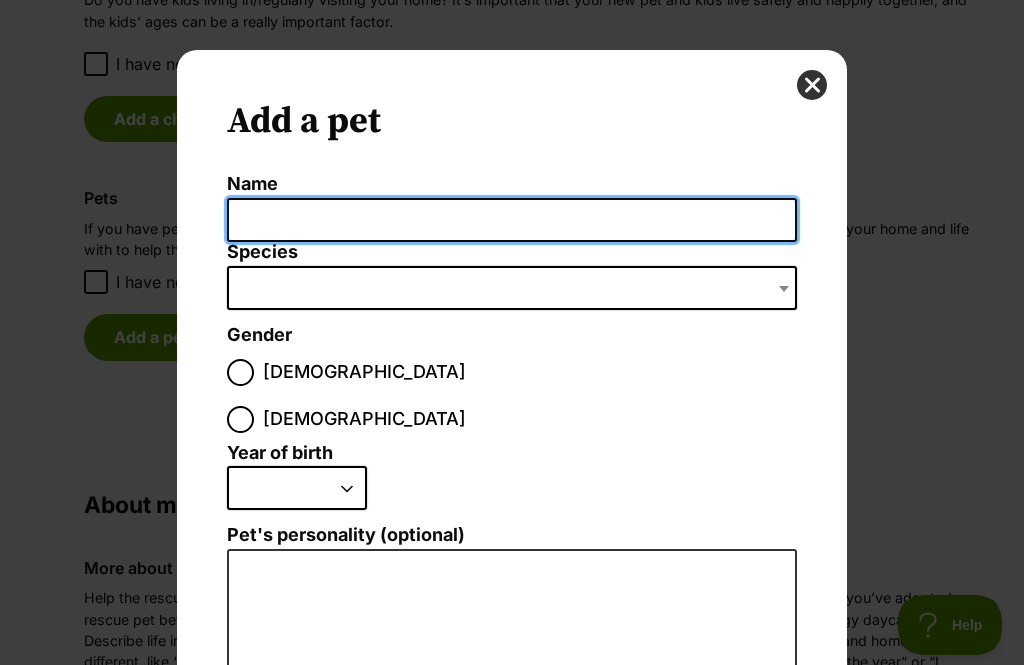 click on "Name" at bounding box center (512, 220) 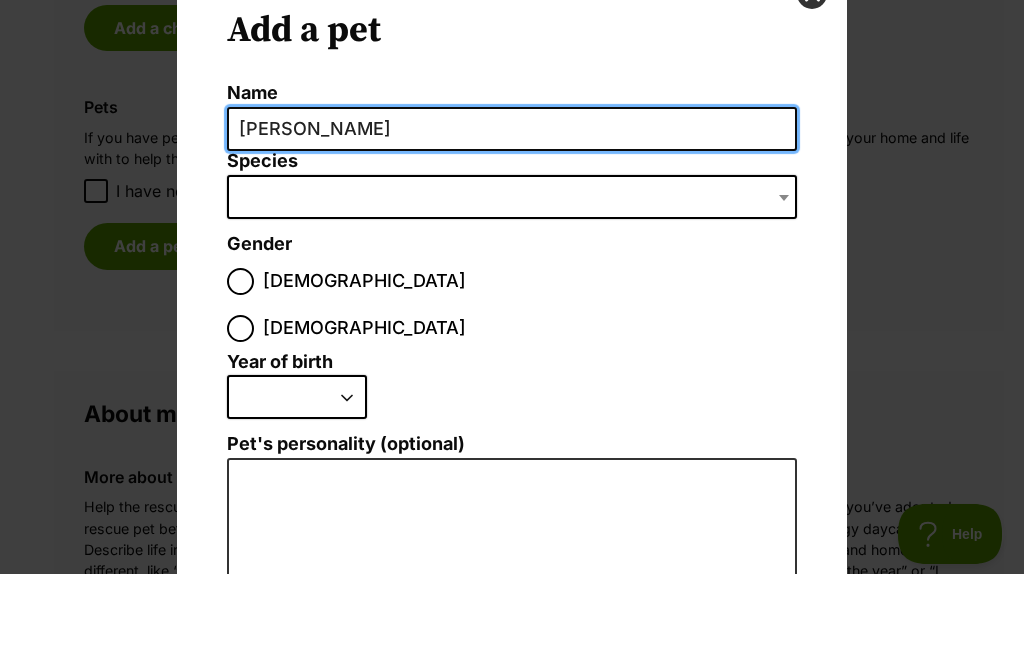 type on "Frank" 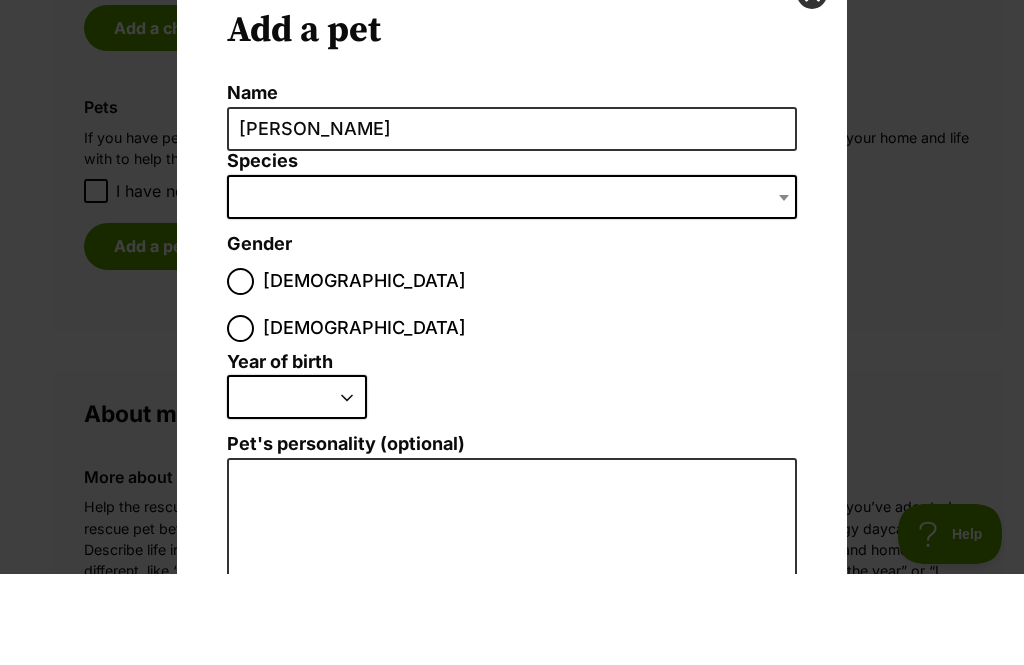 click at bounding box center [512, 288] 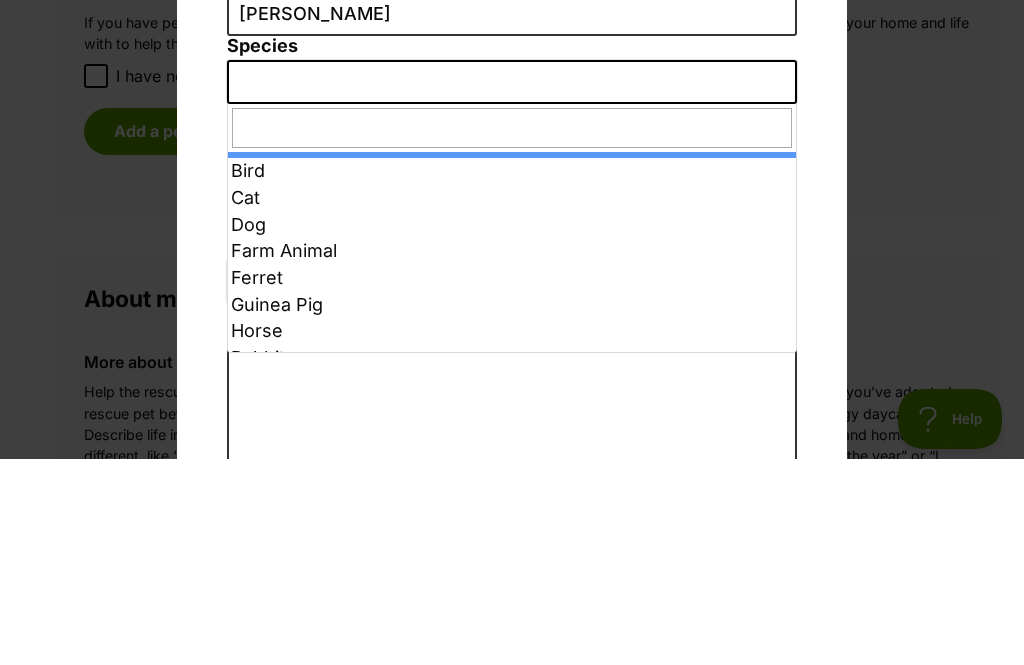 scroll, scrollTop: 0, scrollLeft: 0, axis: both 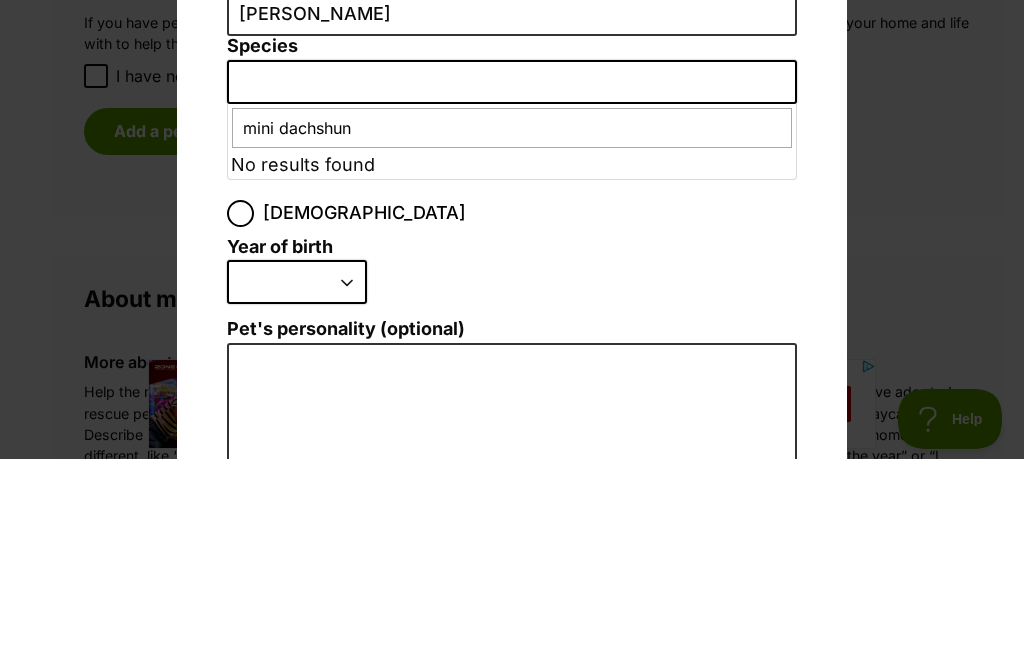 type on "mini dachshund" 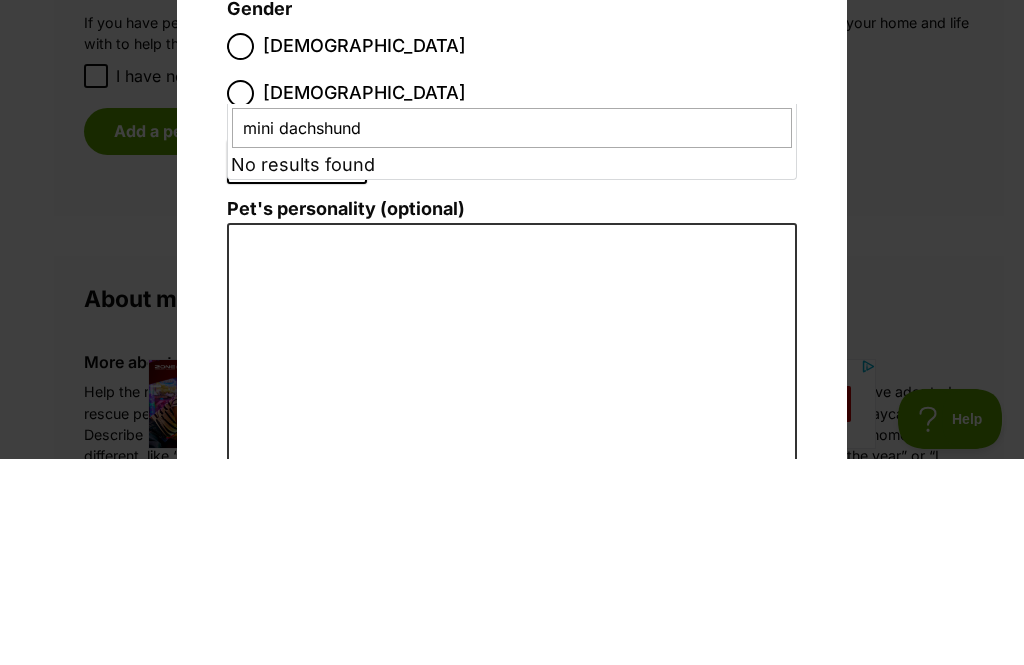 scroll, scrollTop: 0, scrollLeft: 0, axis: both 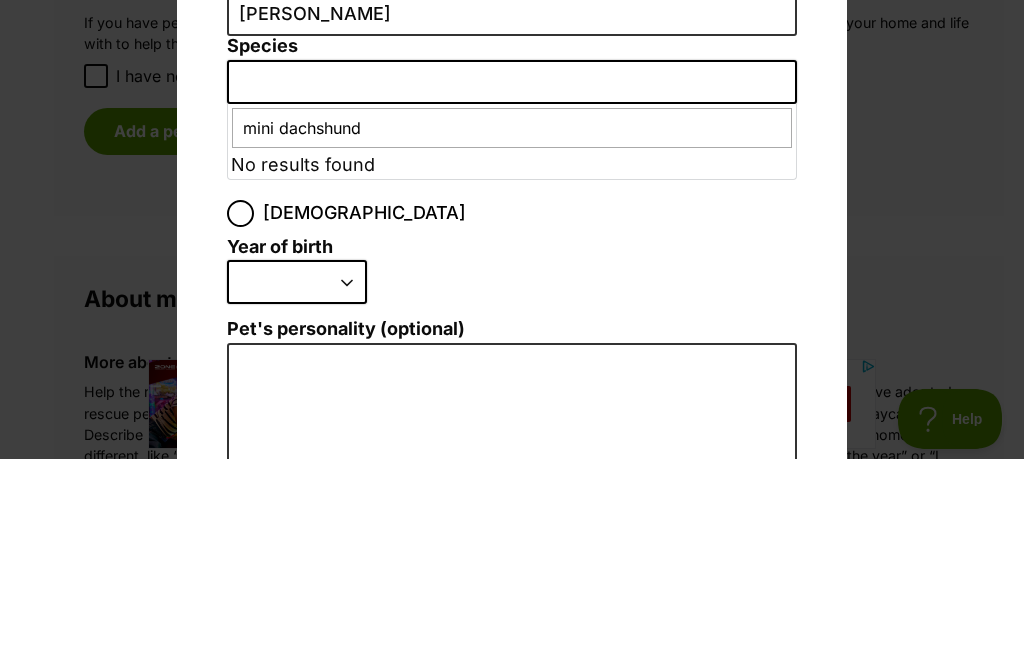 click on "2025
2024
2023
2022
2021
2020
2019
2018
2017
2016
2015
2014
2013
2012
2011
2010
2009
2008
2007
2006
2005
2004
2003
2002
2001
2000
1999
1998
1997
1996
1995" at bounding box center [297, 488] 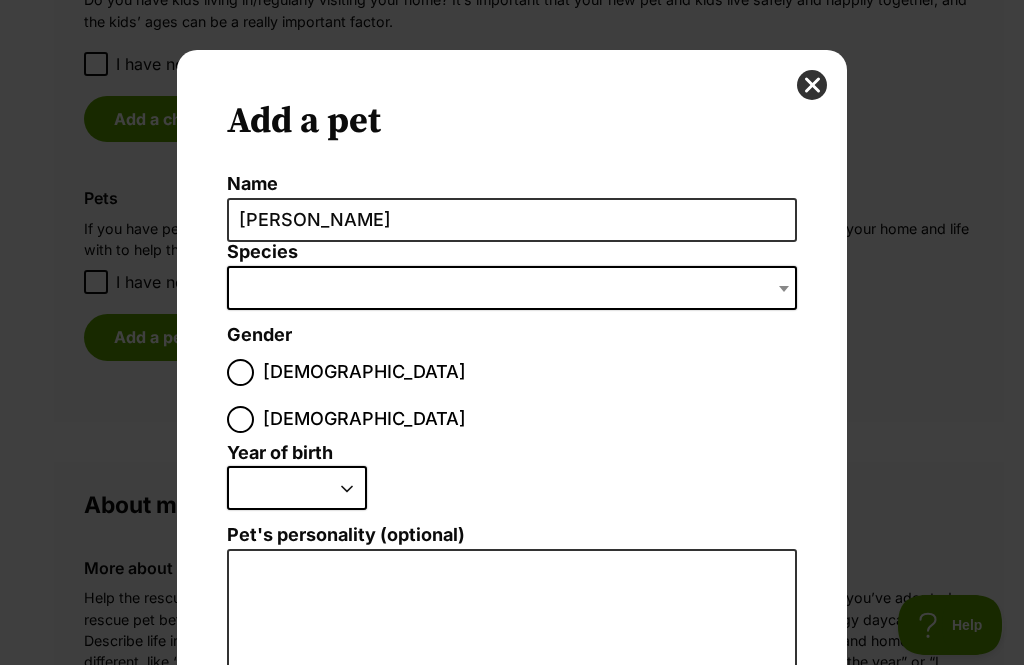 click on "Male" at bounding box center [240, 372] 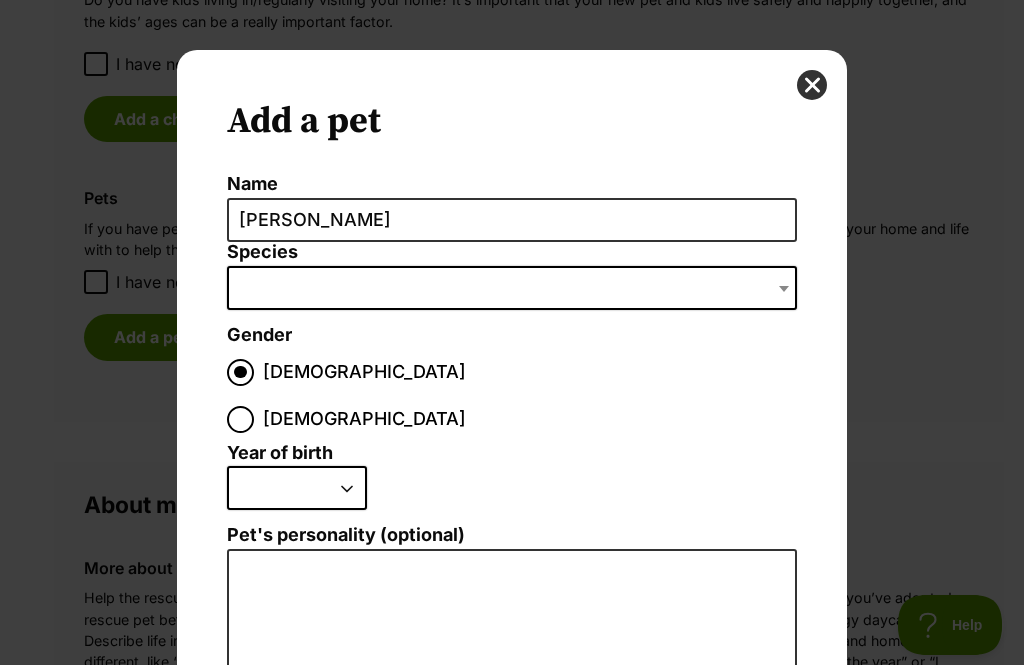 click on "2025
2024
2023
2022
2021
2020
2019
2018
2017
2016
2015
2014
2013
2012
2011
2010
2009
2008
2007
2006
2005
2004
2003
2002
2001
2000
1999
1998
1997
1996
1995" at bounding box center [297, 488] 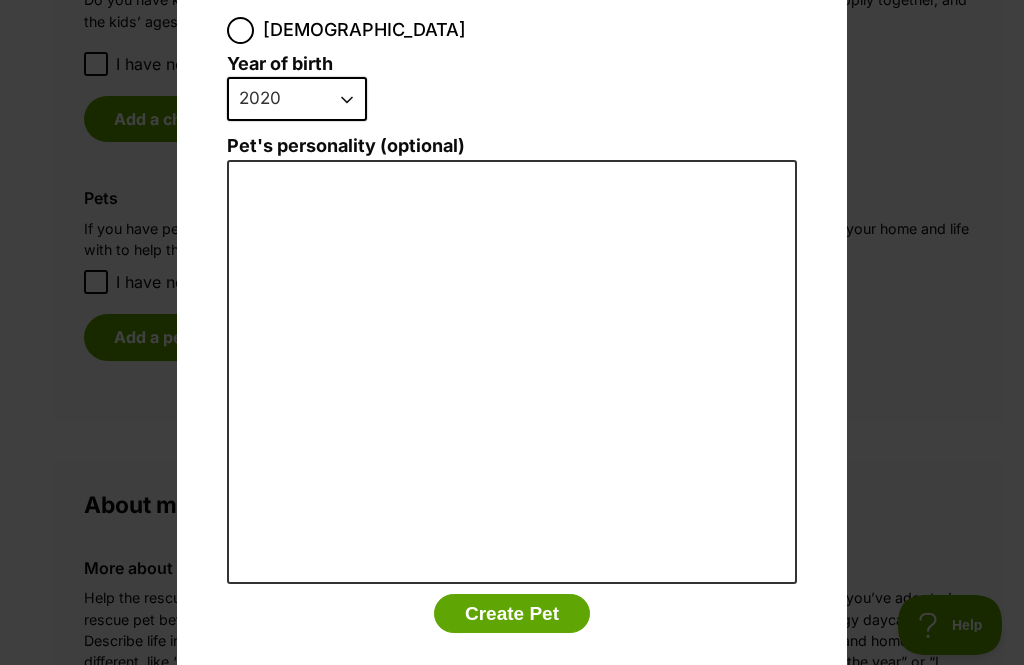 scroll, scrollTop: 388, scrollLeft: 0, axis: vertical 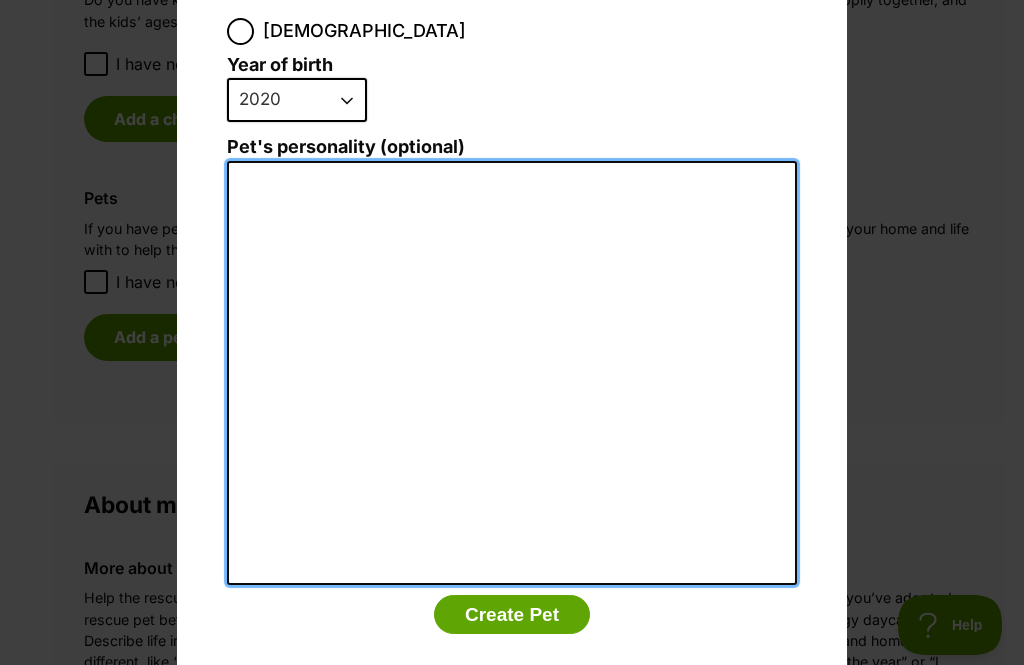 click on "Pet's personality (optional)" at bounding box center (512, 373) 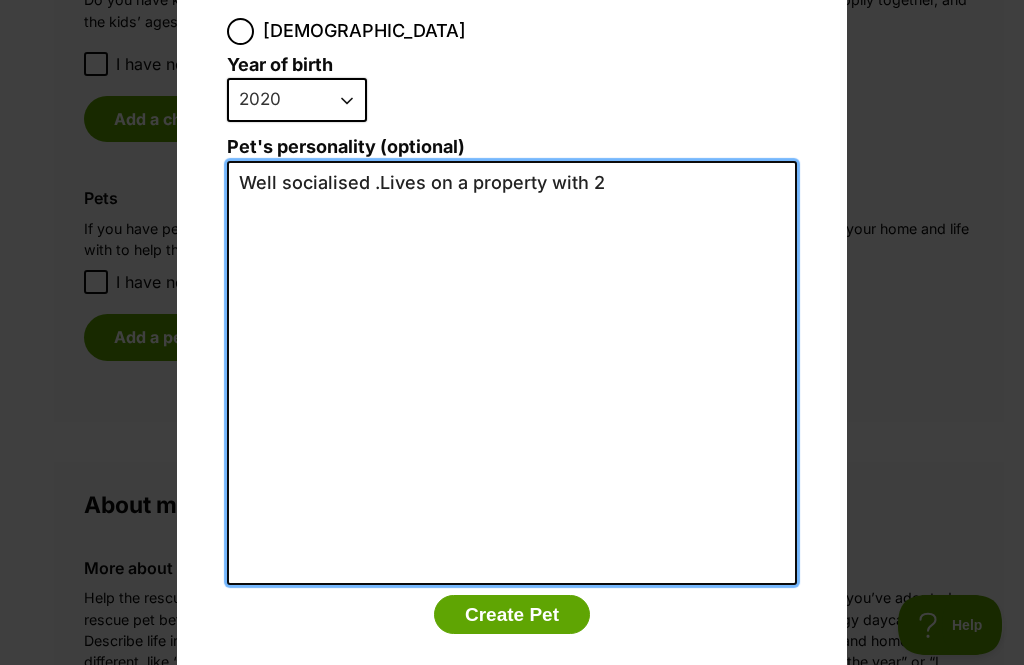 scroll, scrollTop: 0, scrollLeft: 0, axis: both 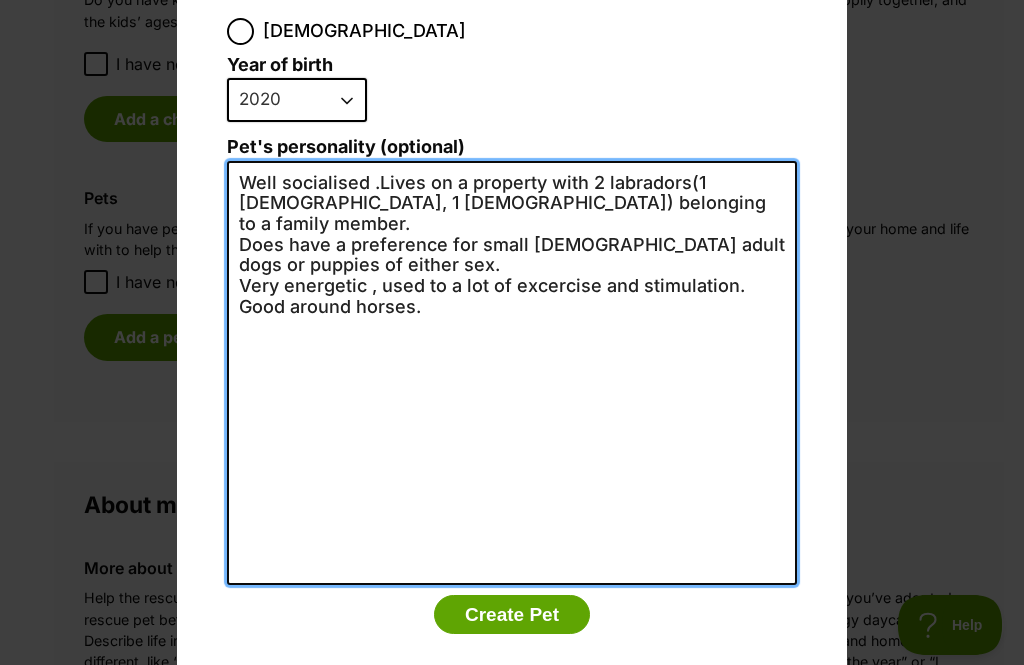 click on "Well socialised .Lives on a property with 2 labradors(1 male, 1 female) belonging to a family member.
Does have a preference for small female adult dogs or puppies of either sex.
Very energetic , used to a lot of excercise and stimulation.
Good around horses." at bounding box center [512, 373] 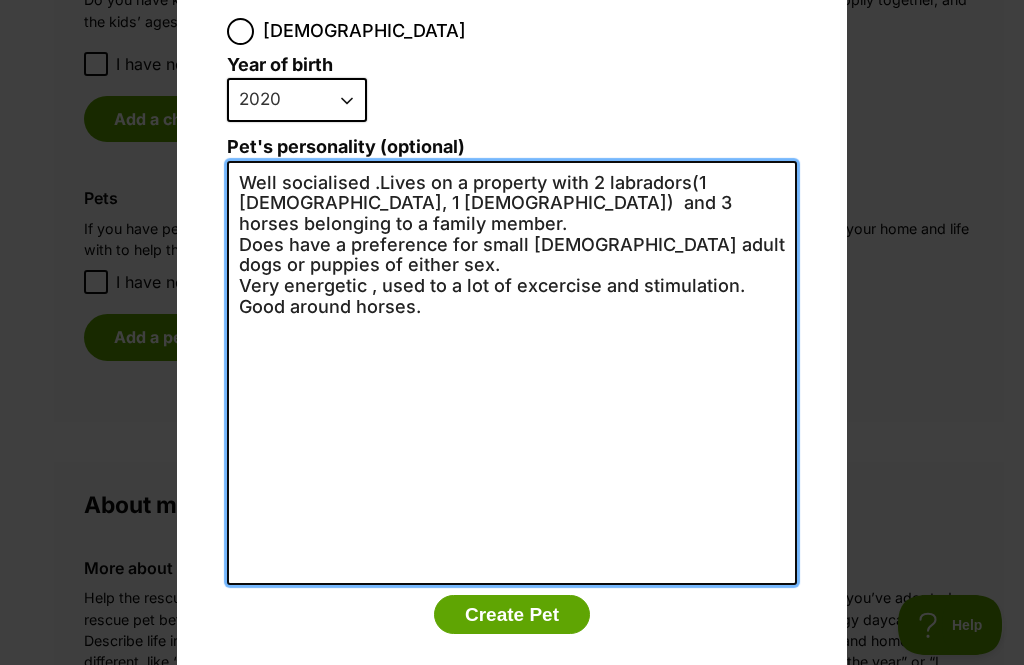 click on "Well socialised .Lives on a property with 2 labradors(1 male, 1 female)  and 3 horses belonging to a family member.
Does have a preference for small female adult dogs or puppies of either sex.
Very energetic , used to a lot of excercise and stimulation.
Good around horses." at bounding box center (512, 373) 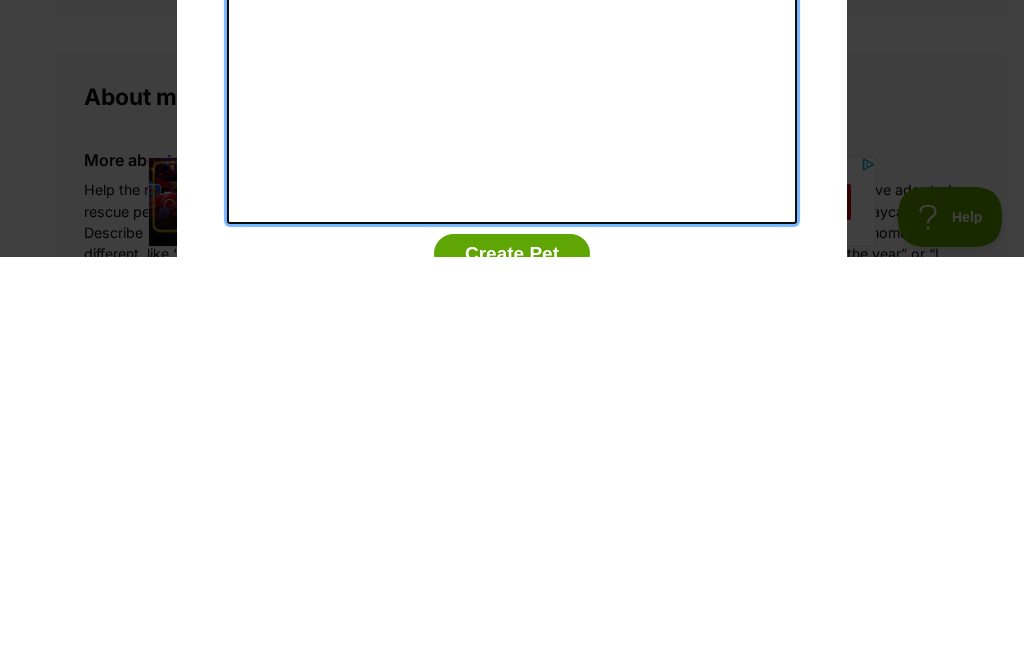 scroll, scrollTop: 347, scrollLeft: 0, axis: vertical 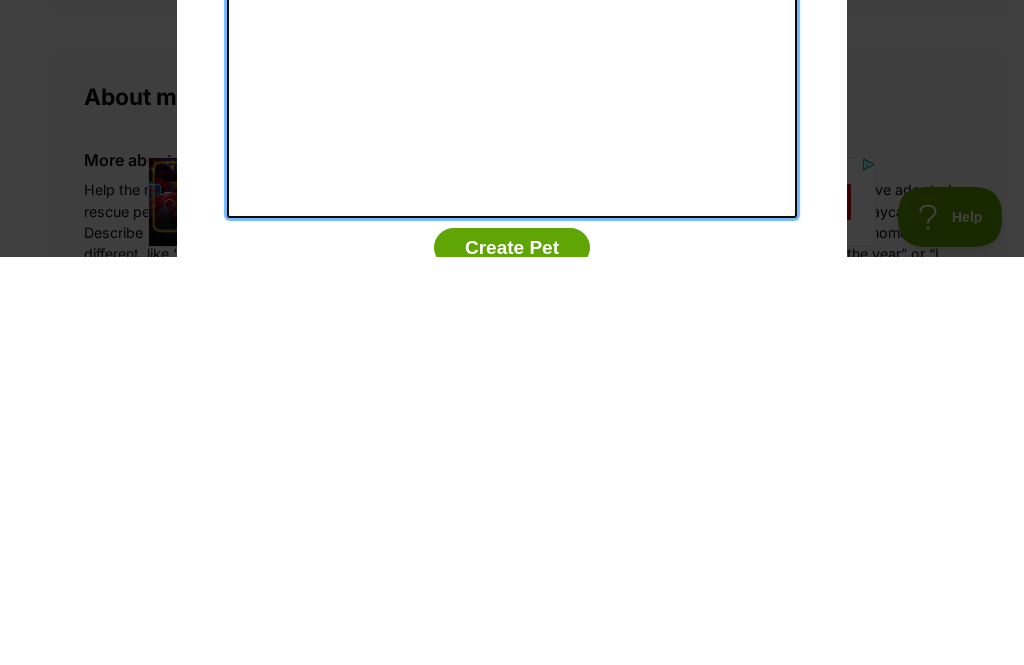 type on "Well socialised .Lives on a property with 2 labradors(1 male, 1 female)  and 3 horses belonging to a family member.
Does have a preference for small female adult dogs or puppies of either sex.
Very energetic , used to a lot of excercise and stimulation.
Good around horses." 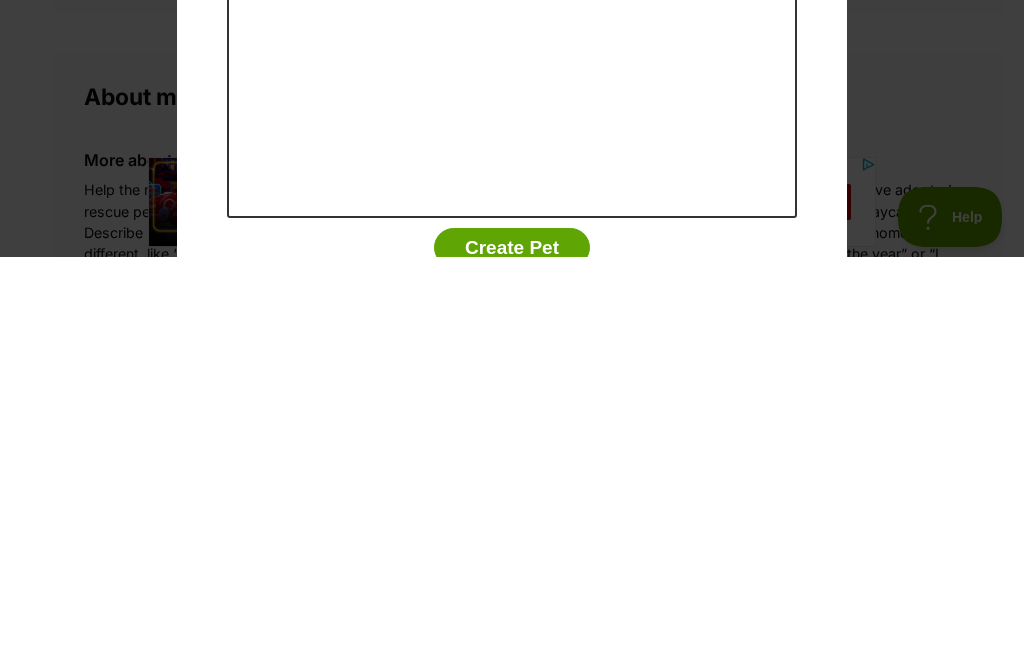 click on "Create Pet" at bounding box center (512, 656) 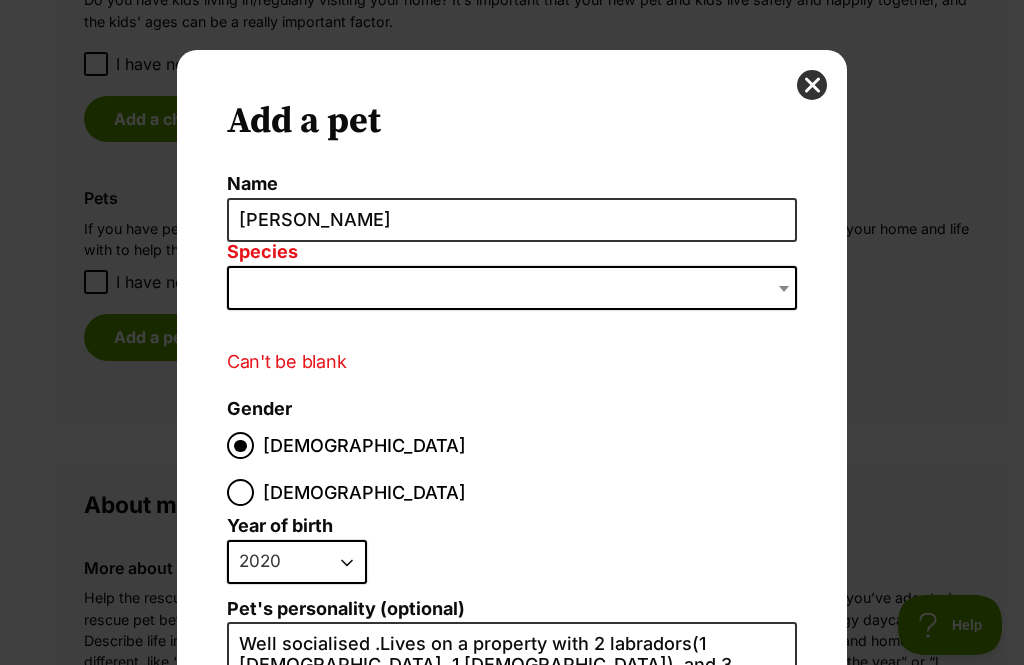 scroll, scrollTop: 0, scrollLeft: 0, axis: both 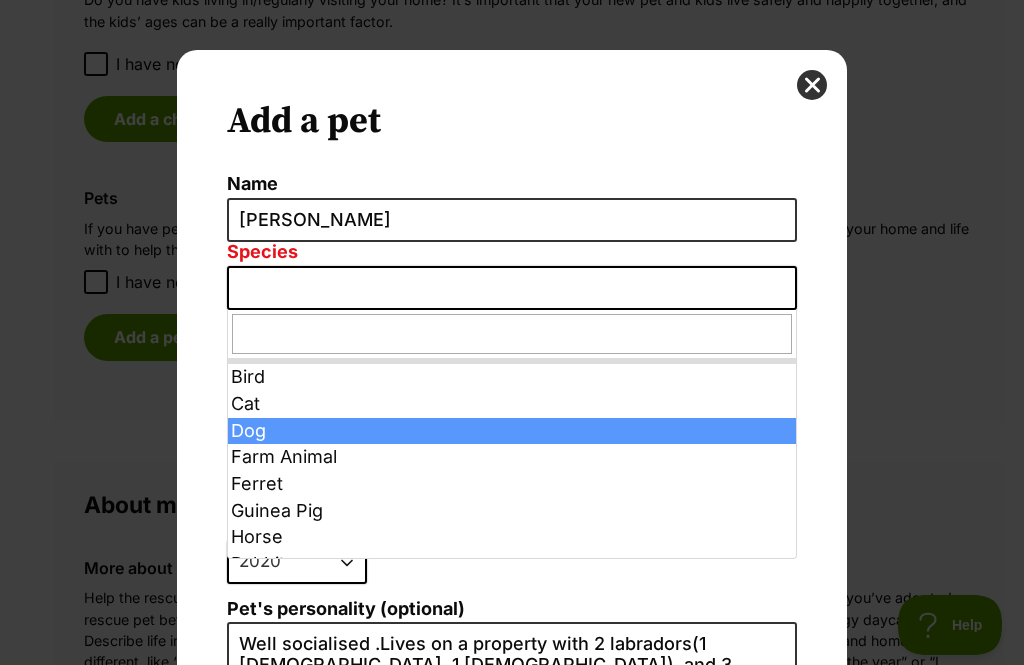 select on "1" 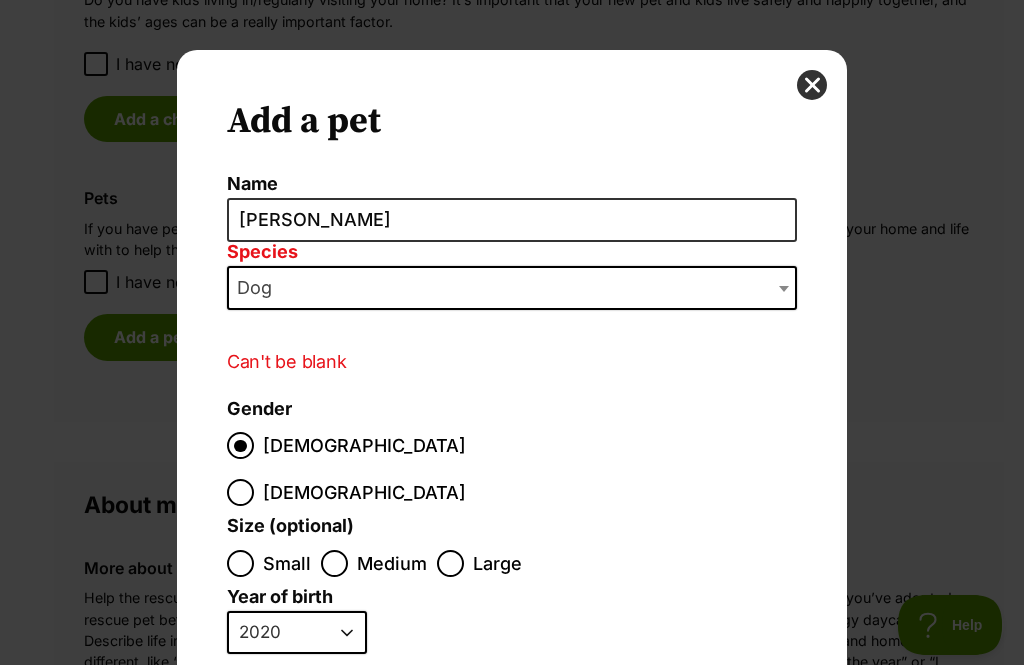 scroll, scrollTop: 0, scrollLeft: 0, axis: both 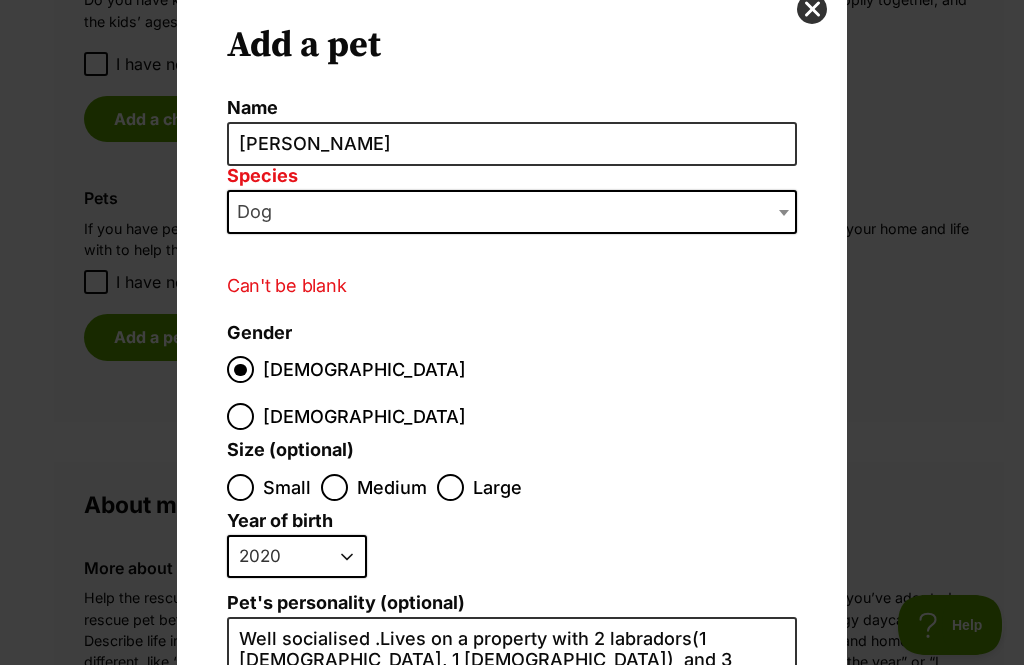 click on "Dog" at bounding box center [512, 212] 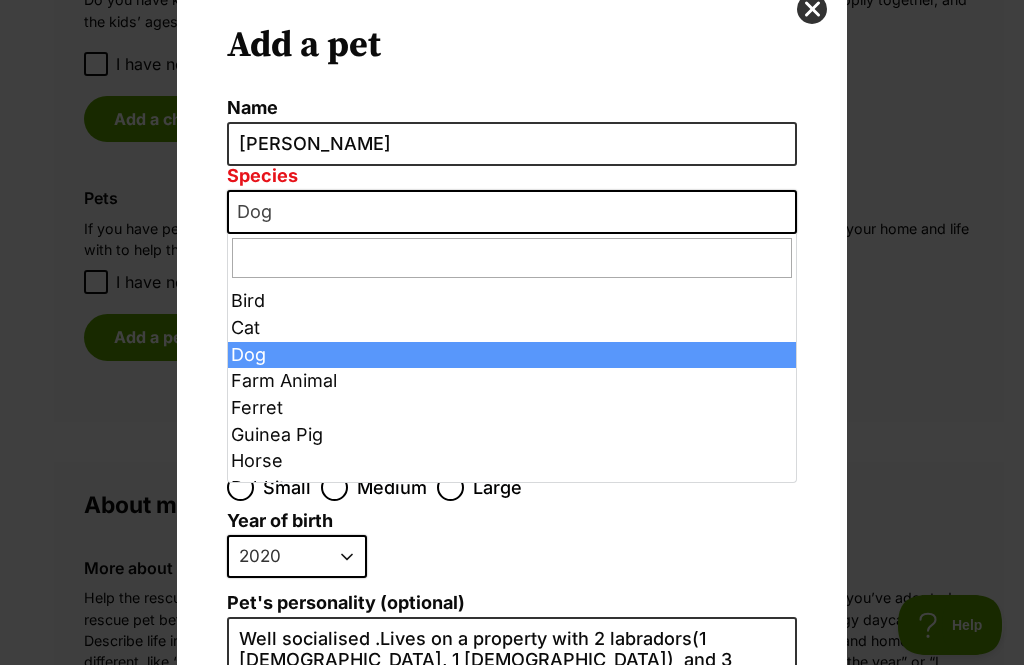 click on "Dog" at bounding box center (512, 212) 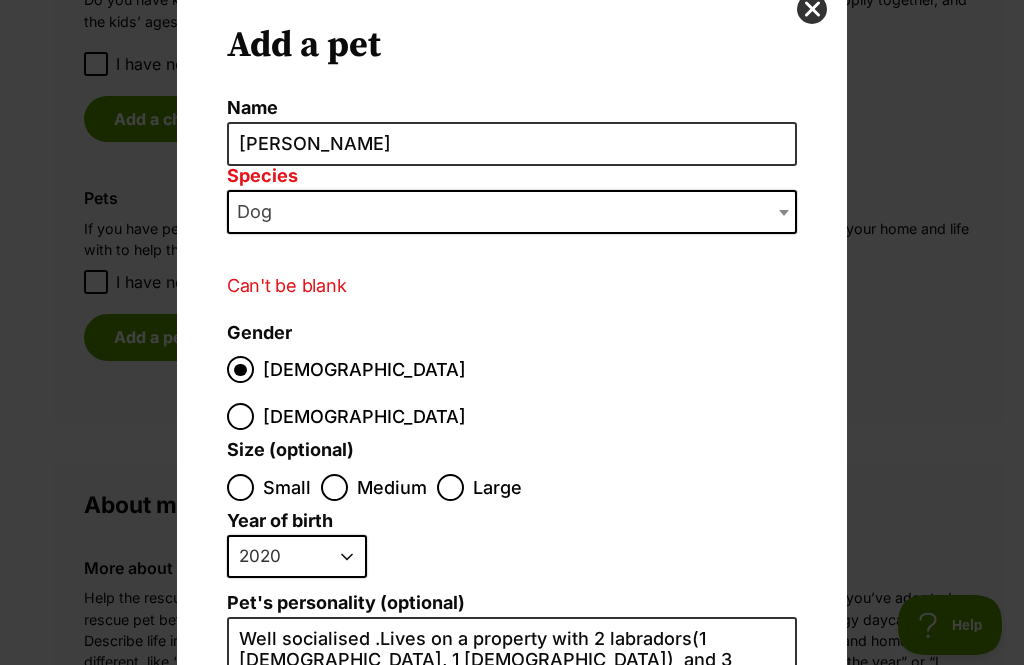 click on "Dog" at bounding box center [512, 212] 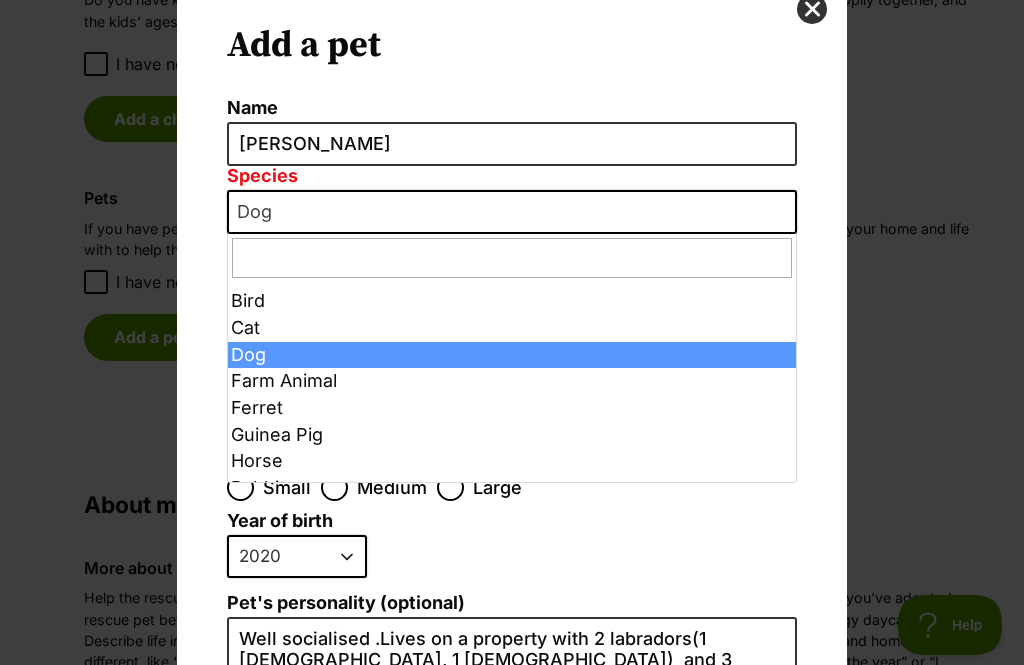 click on "Dog" at bounding box center [512, 212] 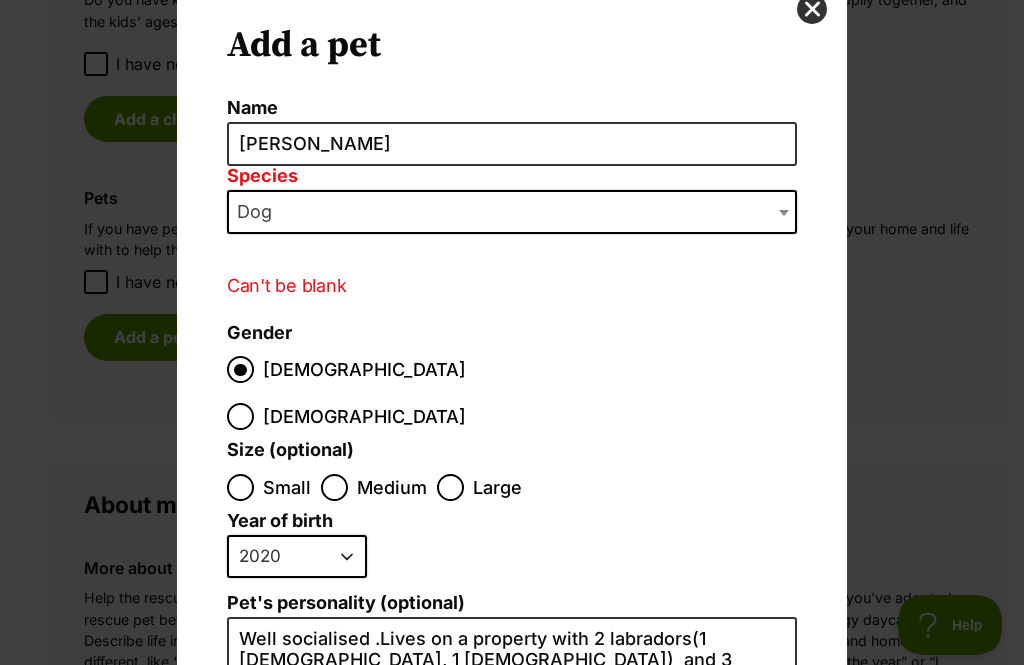 click on "Dog" at bounding box center [512, 212] 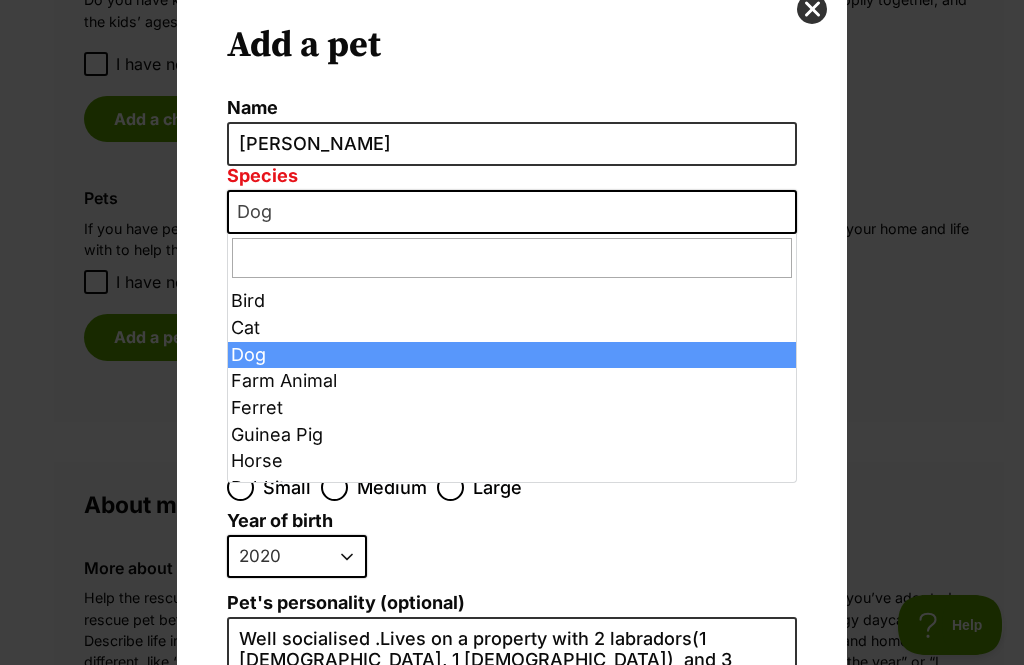 scroll, scrollTop: 76, scrollLeft: 0, axis: vertical 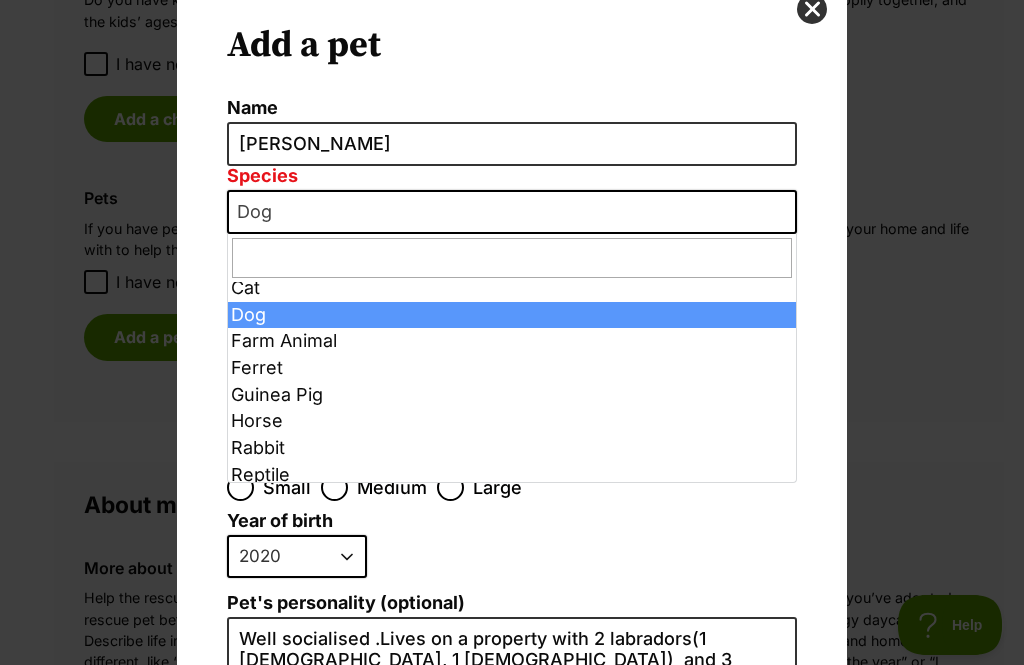 click on "Add a pet
Name Frank
Species
Bird
Cat
Dog
Farm Animal
Ferret
Guinea Pig
Horse
Rabbit
Reptile Dog
Can't be blank
Gender
Male
Female
Size (optional)
Small
Medium
Large
Year of birth
2025
2024
2023
2022
2021
2020
2019
2018
2017
2016
2015
2014
2013
2012
2011
2010
2009
2008
2007
2006
2005
2004
2003
2002
2001
2000
1999
1998
1997
1996
1995
Pet's personality (optional) Well socialised .Lives on a property with 2 labradors(1 male, 1 female)  and 3 horses belonging to a family member.
Does have a preference for small female adult dogs or puppies of either sex.
Very energetic , used to a lot of excercise and stimulation.
Good around horses.
Create Pet" at bounding box center (512, 332) 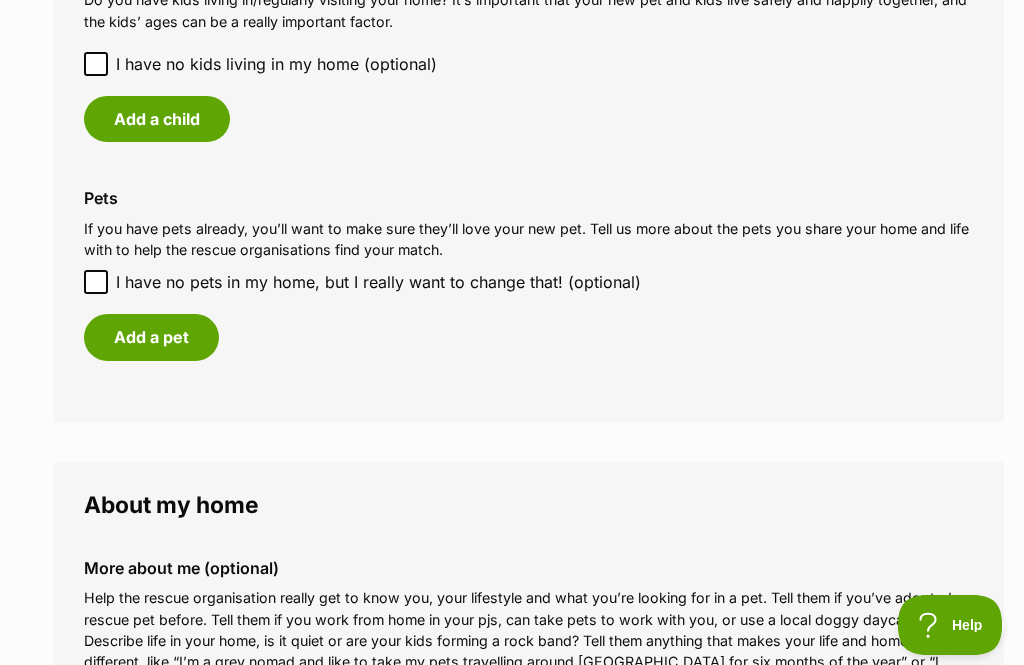 scroll, scrollTop: 0, scrollLeft: 0, axis: both 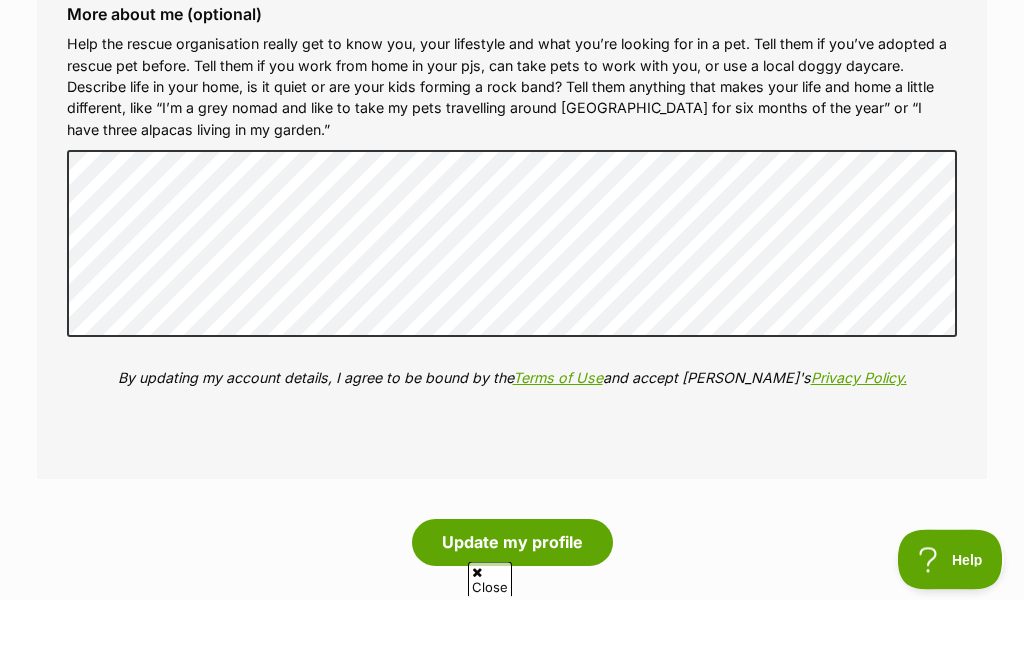 click on "Help the rescue organisation really get to know you, your lifestyle and what you’re looking for in a pet. Tell them if you’ve adopted a rescue pet before. Tell them if you work from home in your pjs, can take pets to work with you, or use a local doggy daycare. Describe life in your home, is it quiet or are your kids forming a rock band? Tell them anything that makes your life and home a little different, like “I’m a grey nomad and like to take my pets travelling around Australia for six months of the year” or “I have three alpacas living in my garden.”" at bounding box center (512, 152) 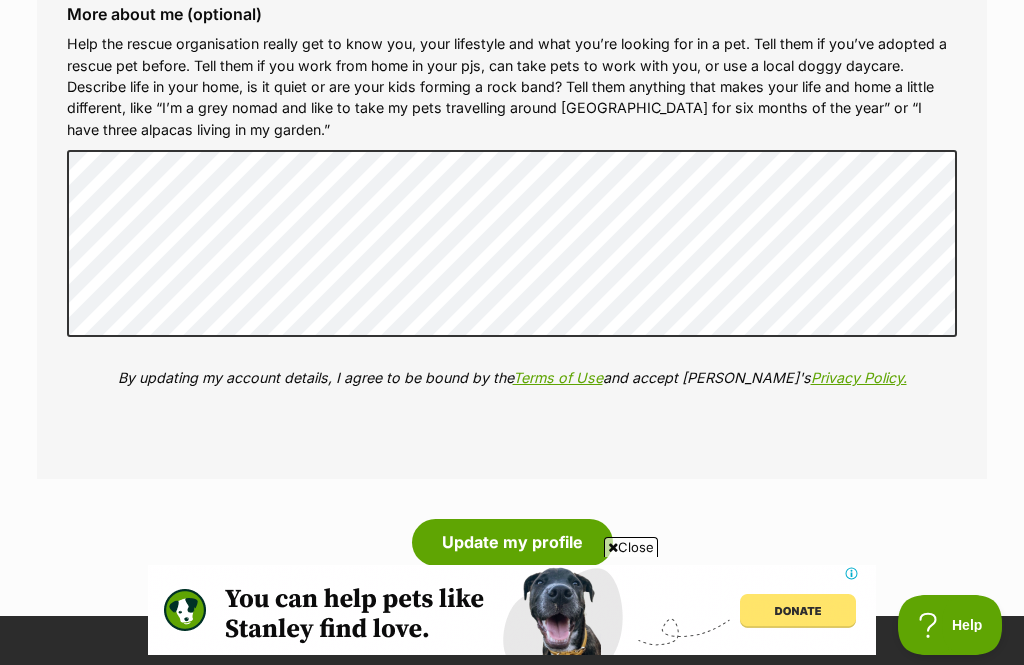 scroll, scrollTop: 0, scrollLeft: 0, axis: both 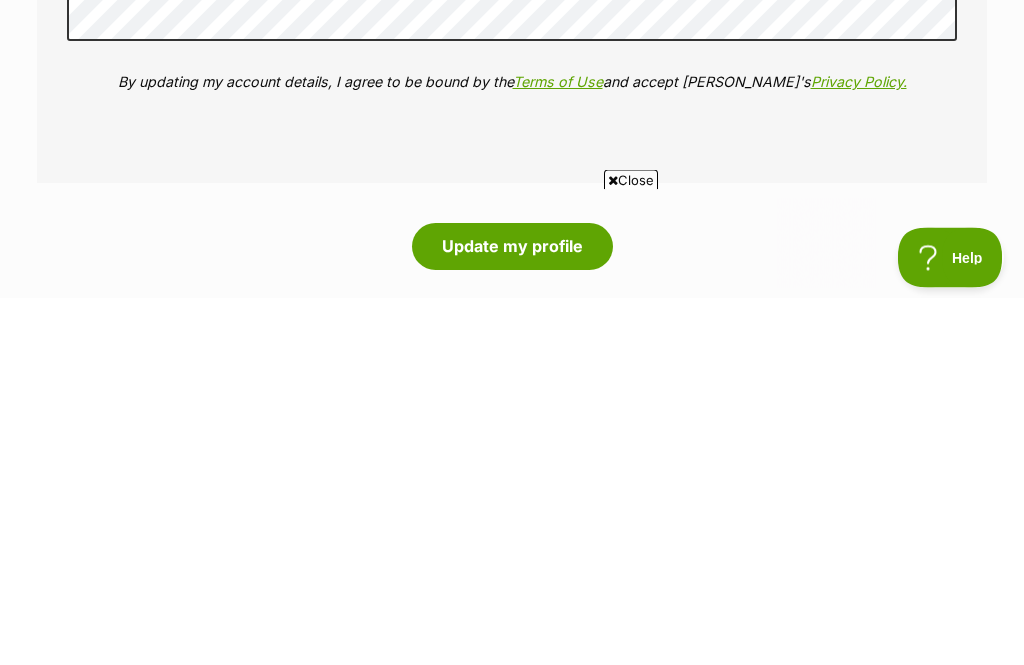 click on "Update my profile" at bounding box center (512, 614) 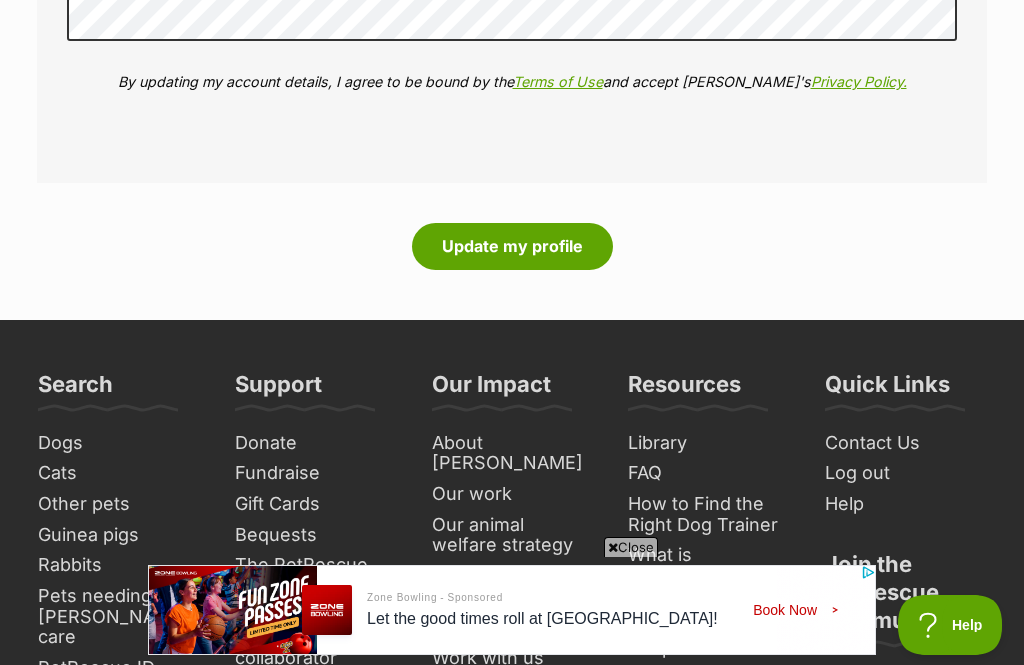 scroll, scrollTop: 0, scrollLeft: 0, axis: both 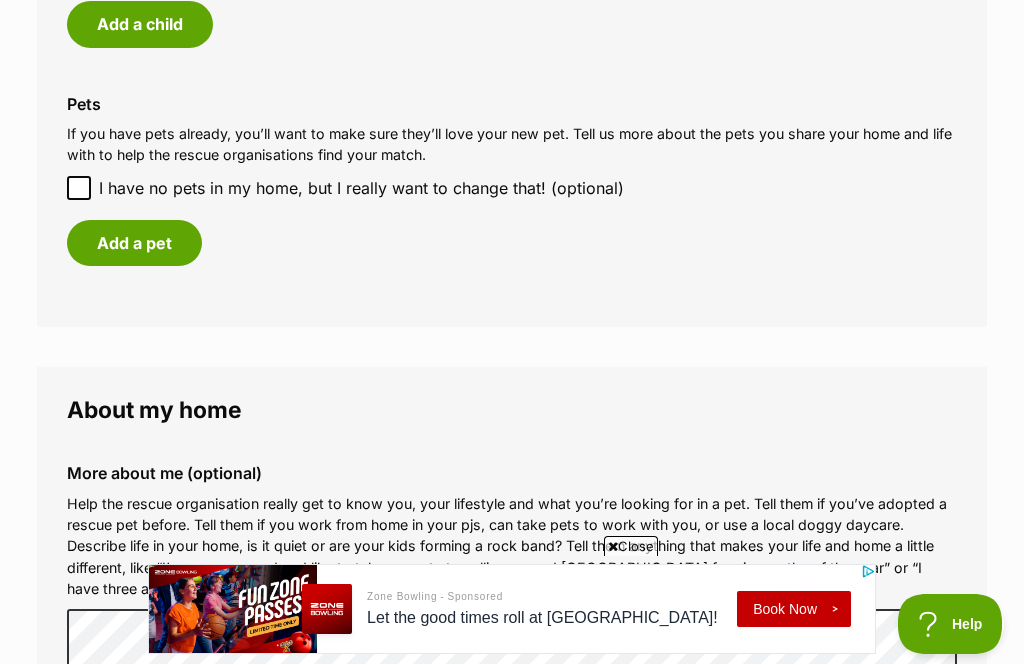 click on "Add a pet" at bounding box center (134, 244) 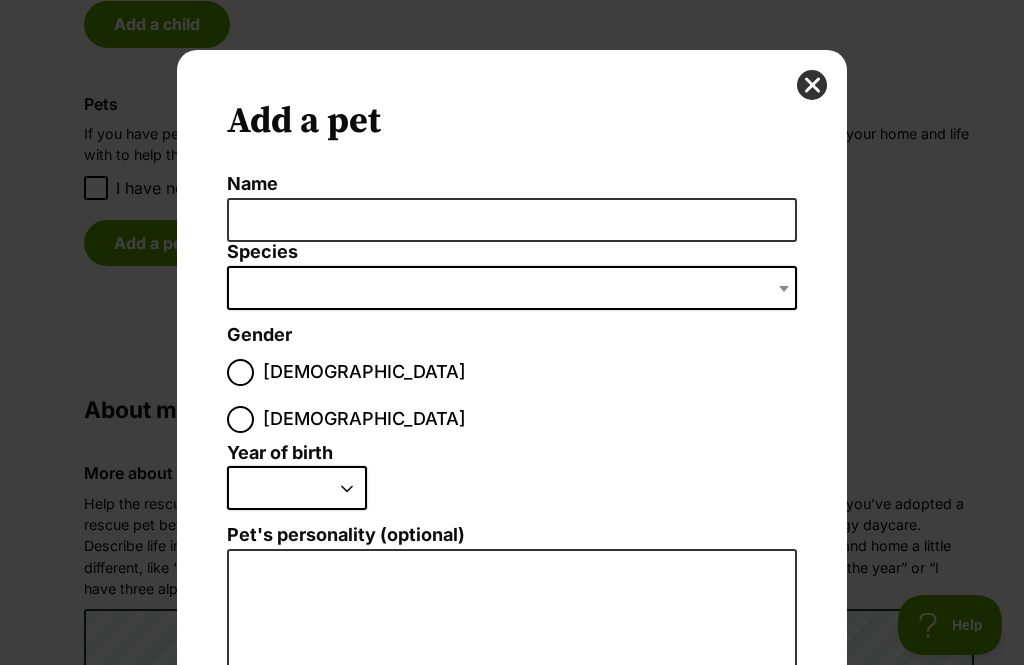 scroll, scrollTop: 0, scrollLeft: 0, axis: both 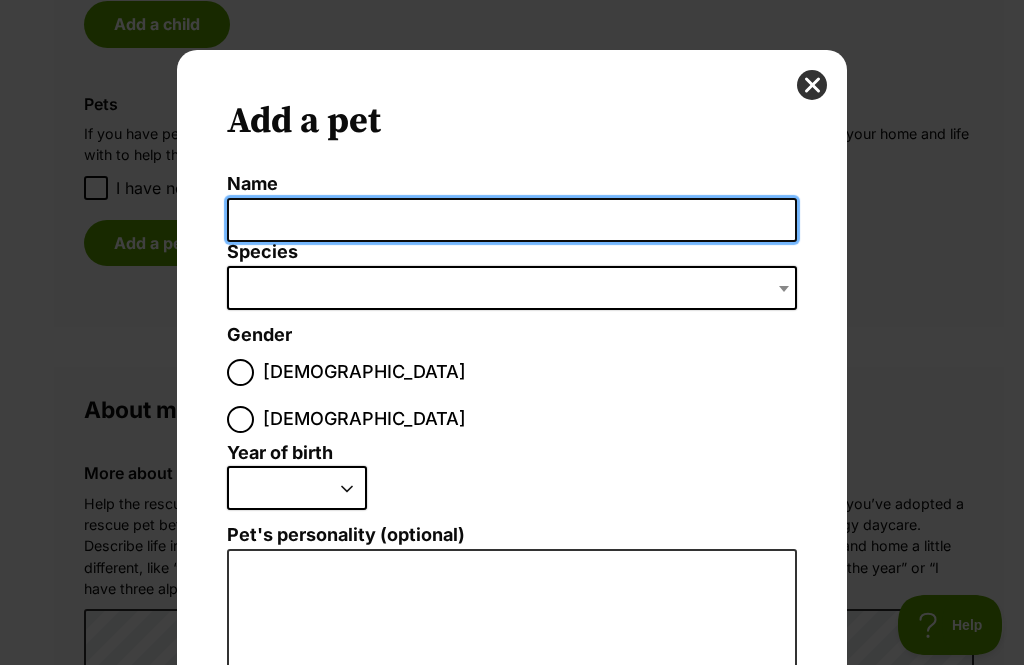 click on "Name" at bounding box center [512, 220] 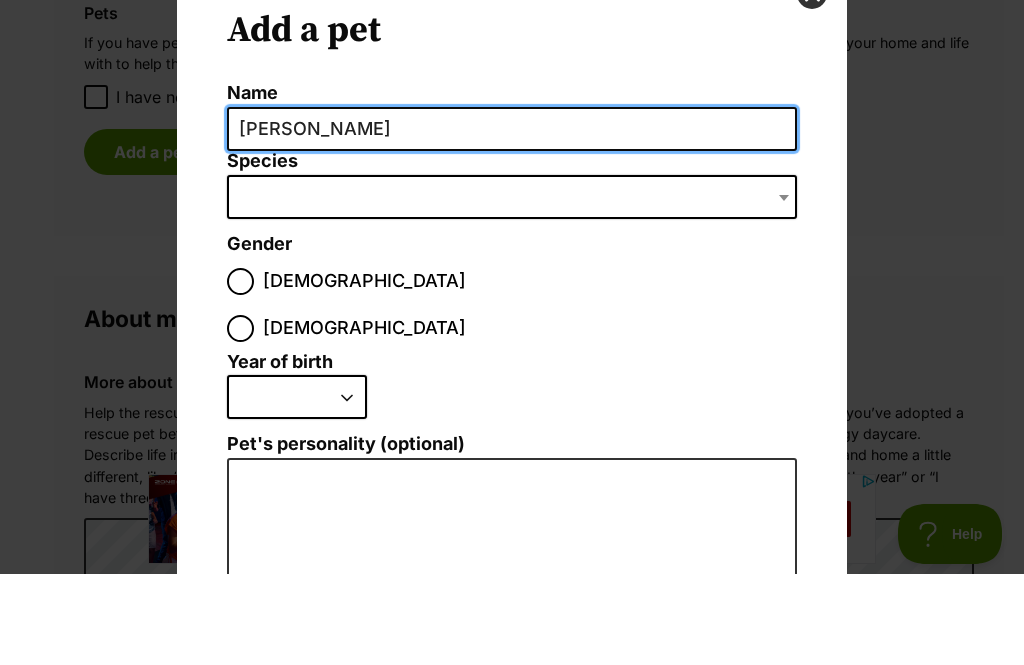 type on "Frank" 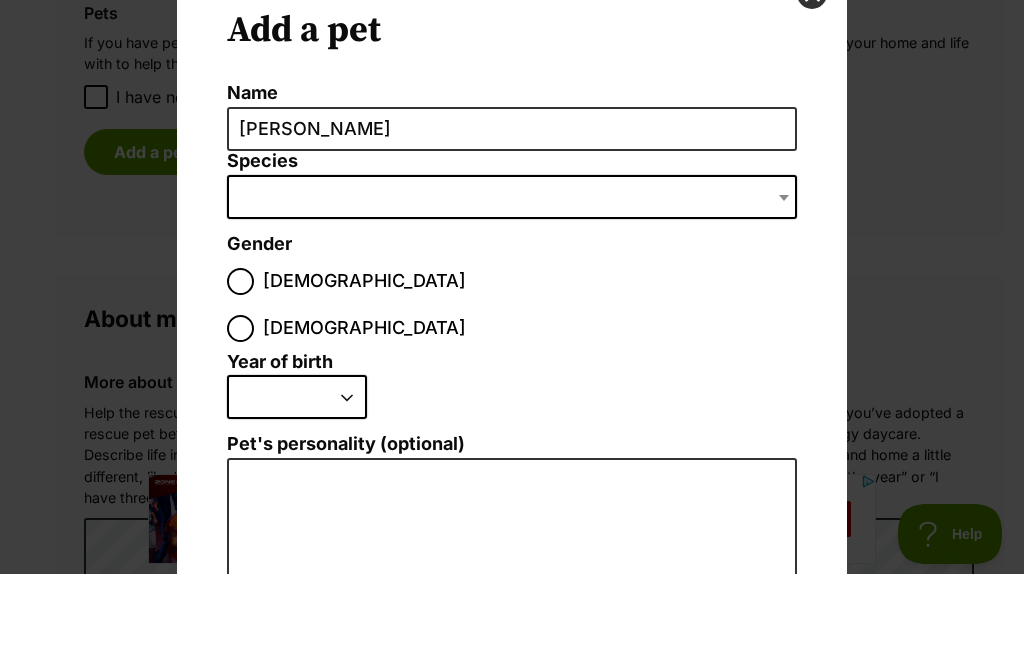 click at bounding box center [512, 288] 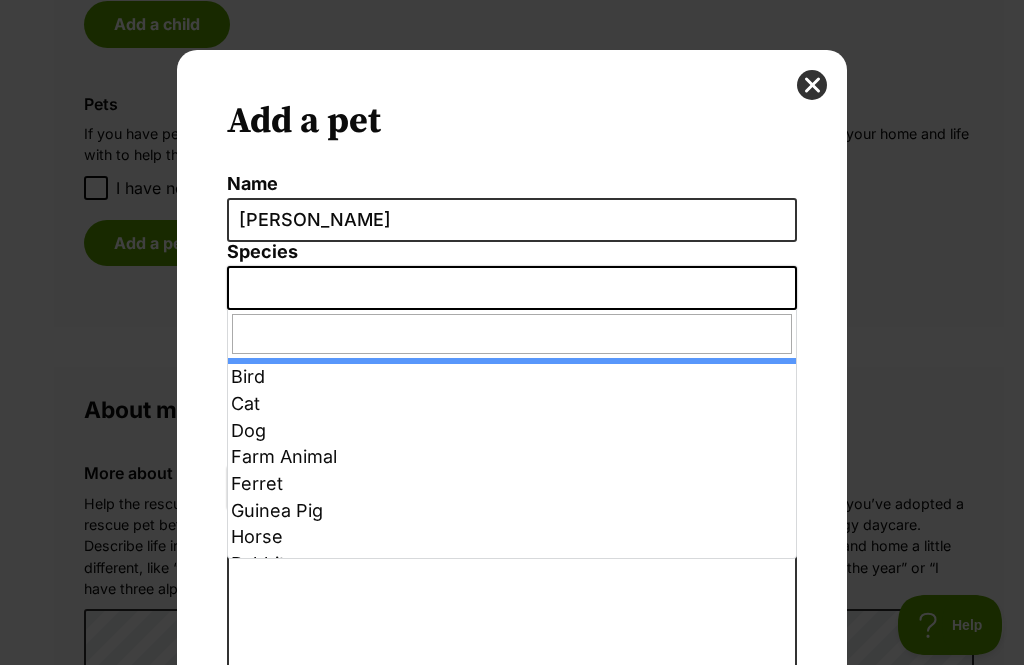 click at bounding box center (512, 288) 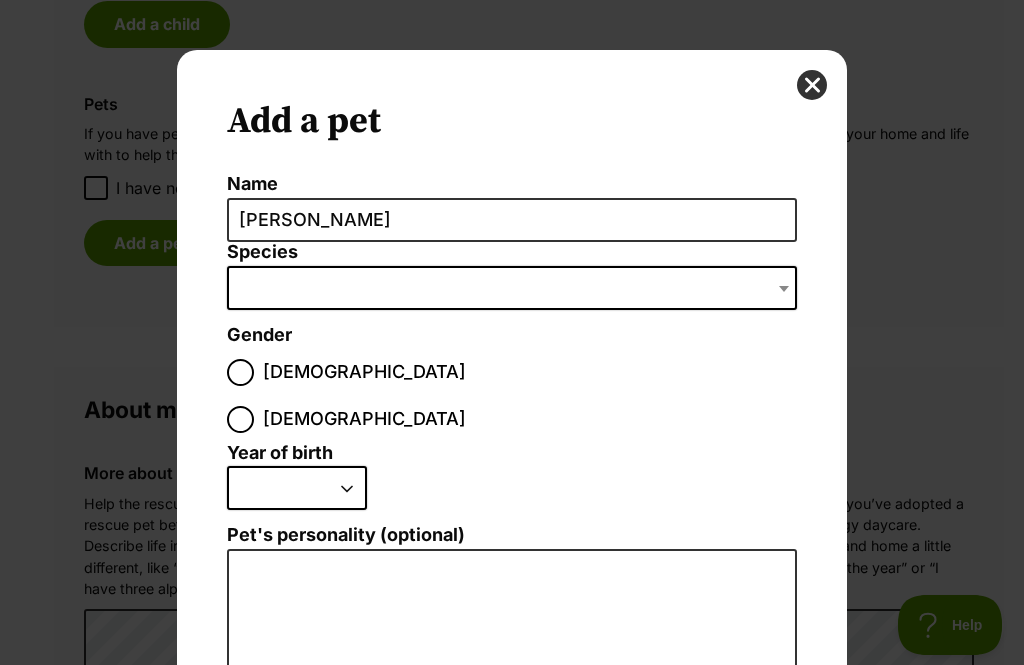 click on "Male" at bounding box center (240, 372) 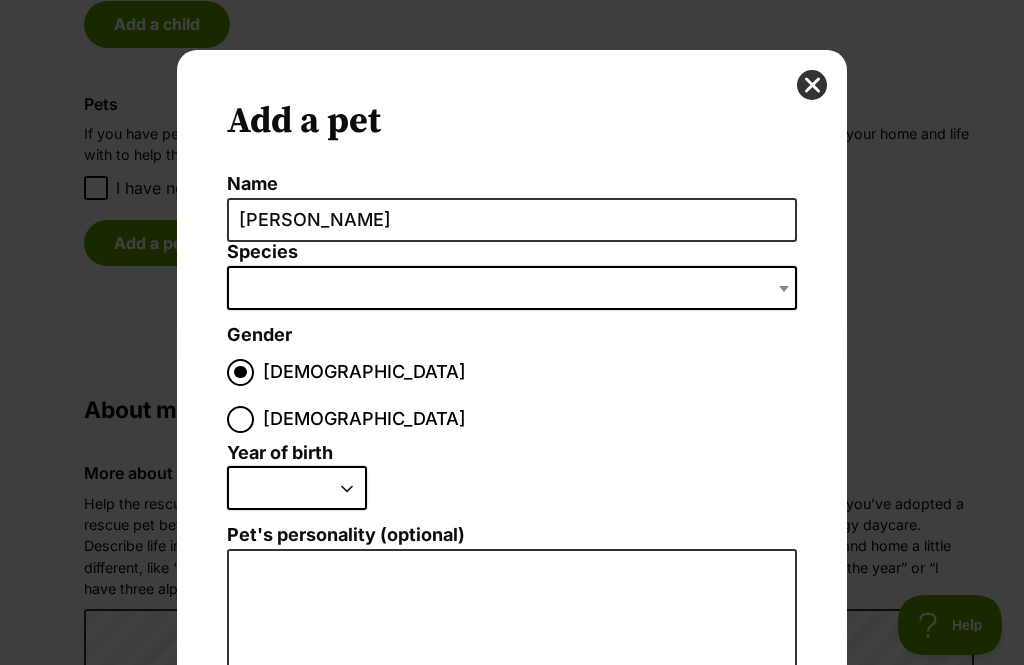 click at bounding box center [512, 288] 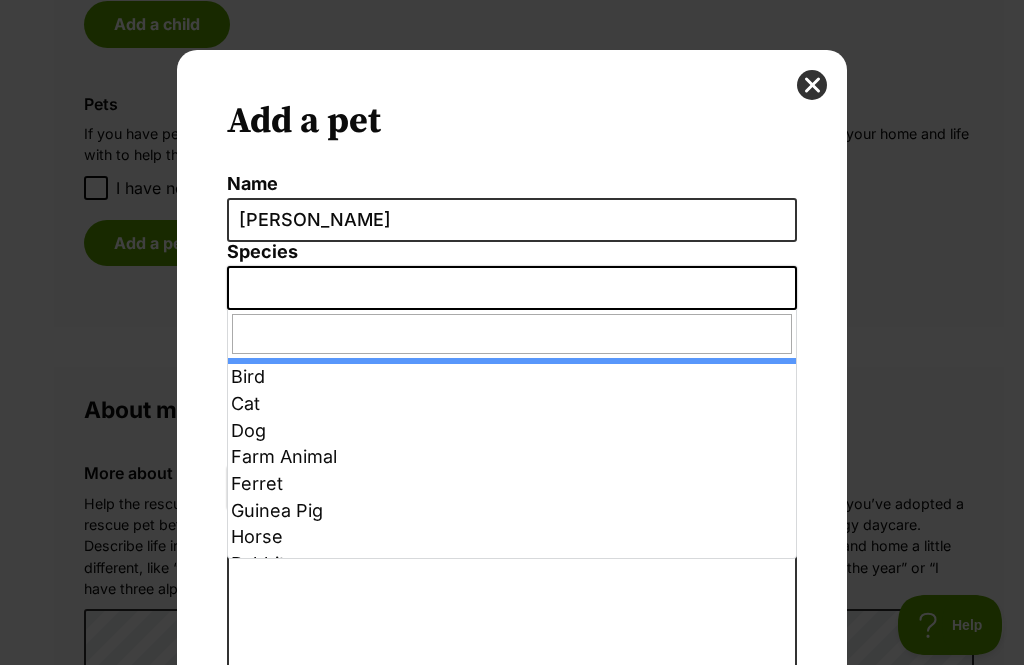 click at bounding box center [512, 288] 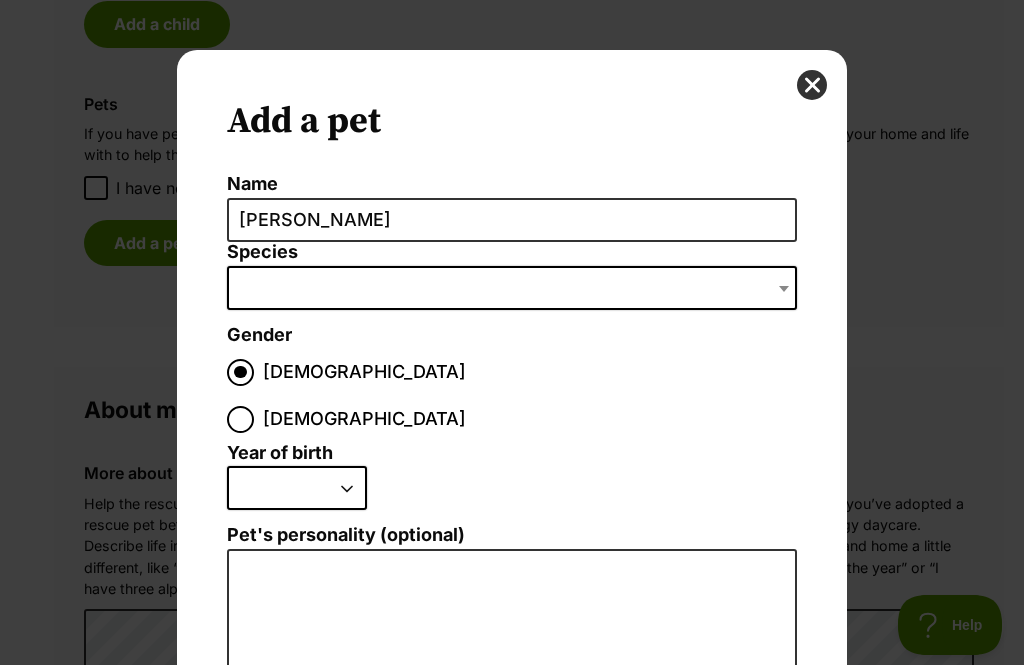 scroll, scrollTop: 0, scrollLeft: 0, axis: both 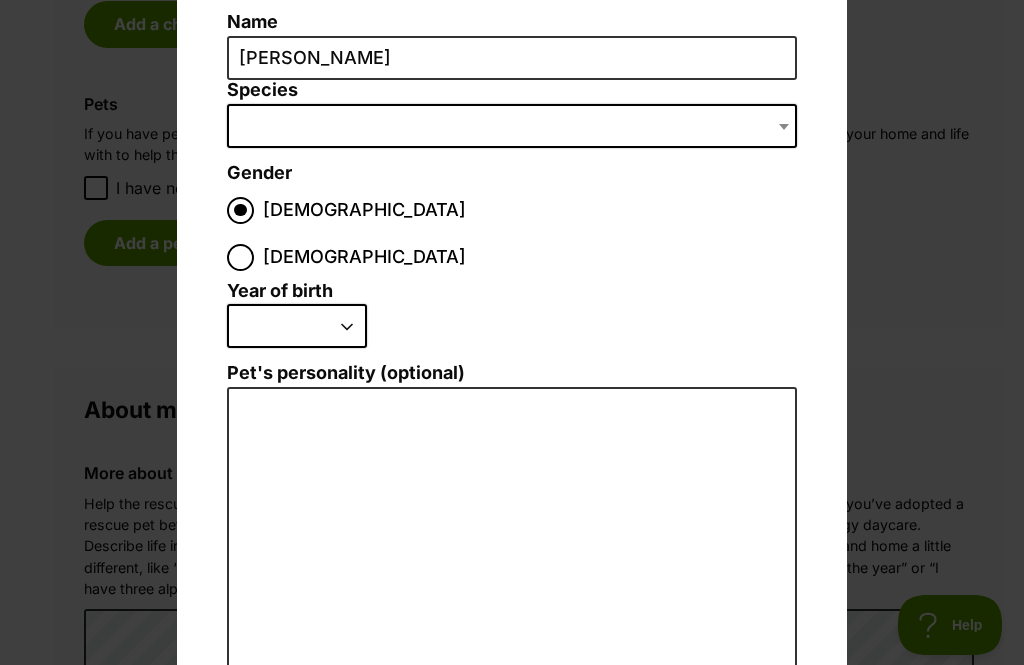 click on "2025
2024
2023
2022
2021
2020
2019
2018
2017
2016
2015
2014
2013
2012
2011
2010
2009
2008
2007
2006
2005
2004
2003
2002
2001
2000
1999
1998
1997
1996
1995" at bounding box center [297, 326] 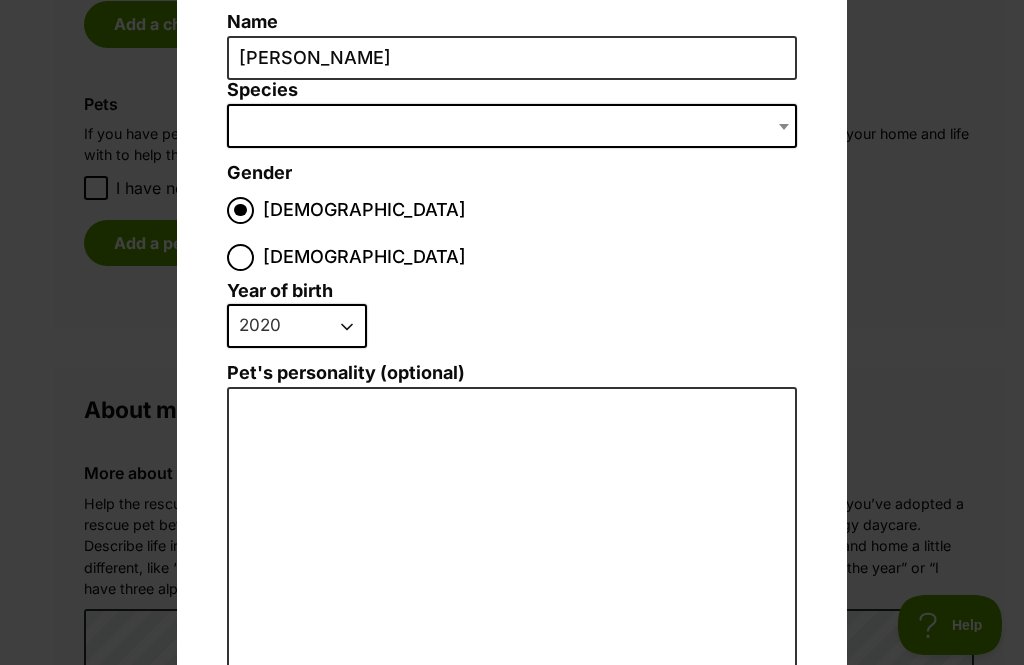 click at bounding box center (512, 126) 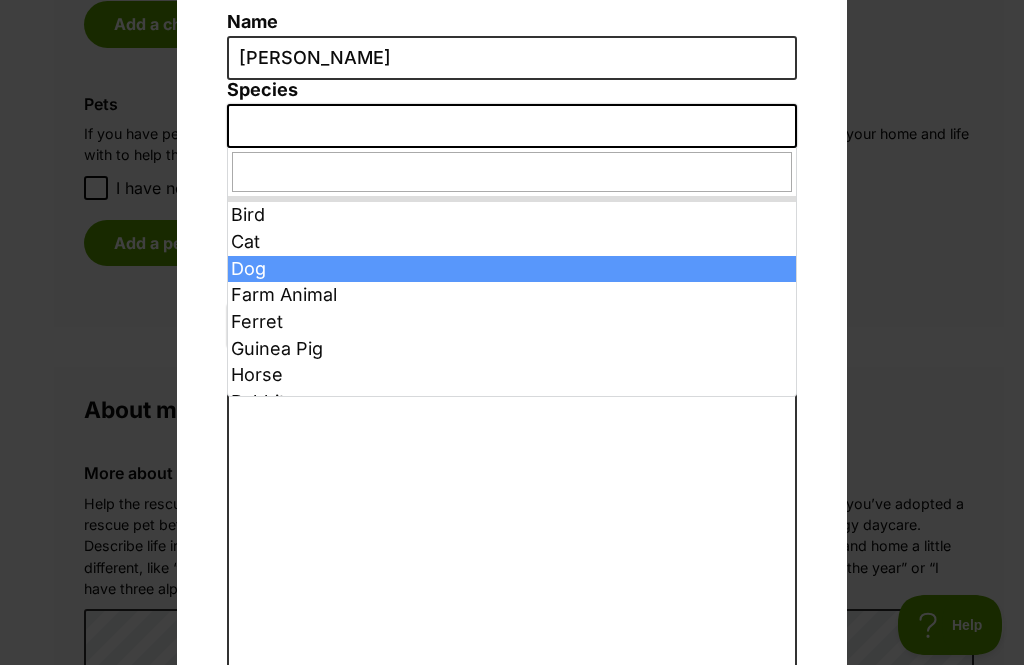 select on "1" 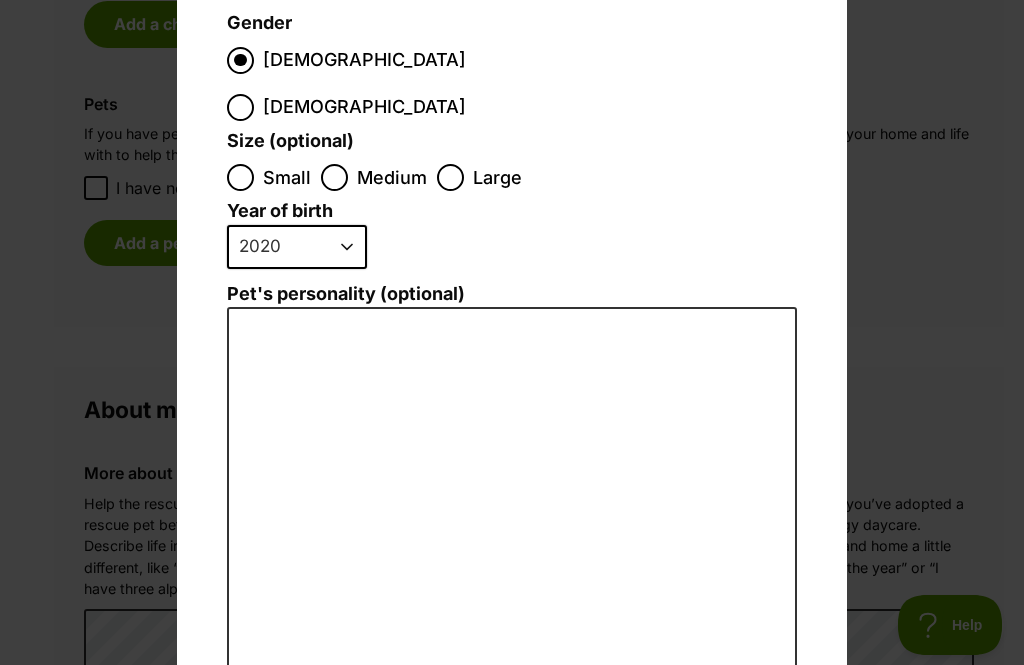 scroll, scrollTop: 318, scrollLeft: 0, axis: vertical 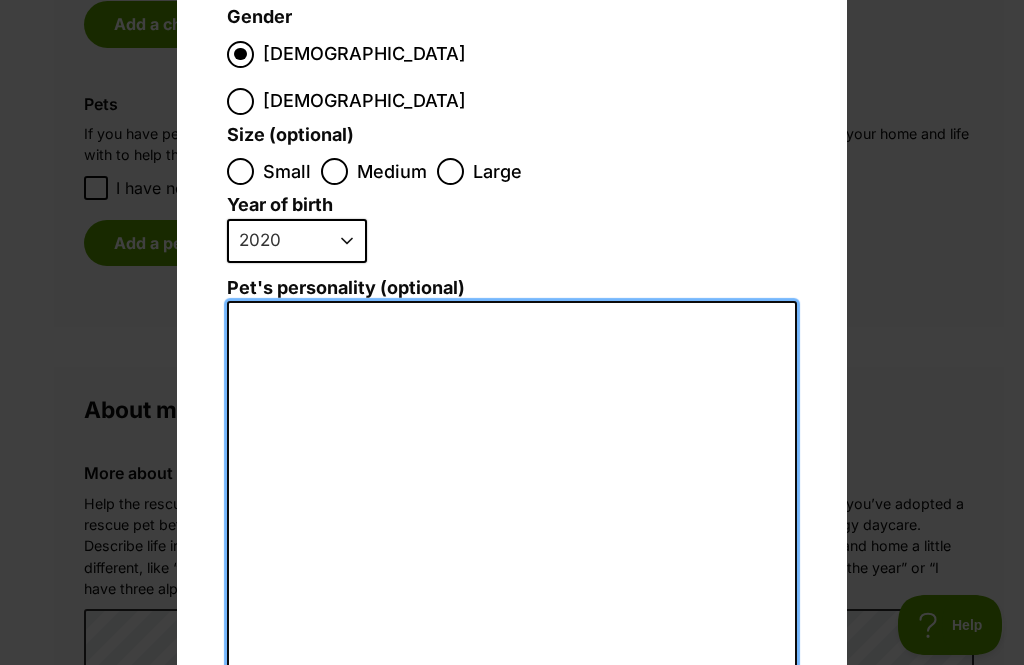 click on "Pet's personality (optional)" at bounding box center [512, 513] 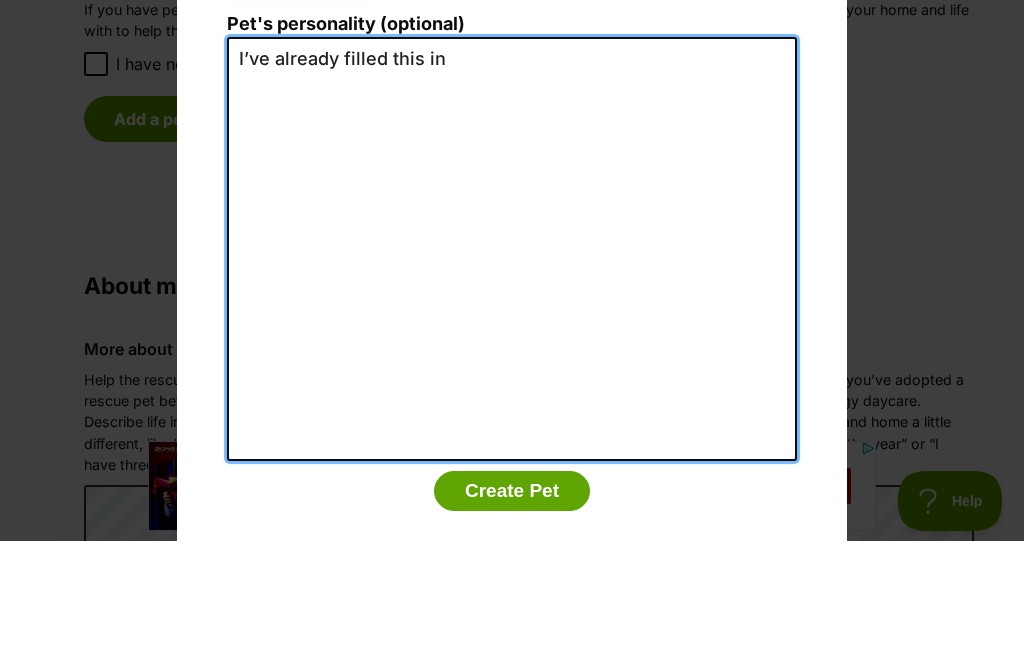 scroll, scrollTop: 458, scrollLeft: 0, axis: vertical 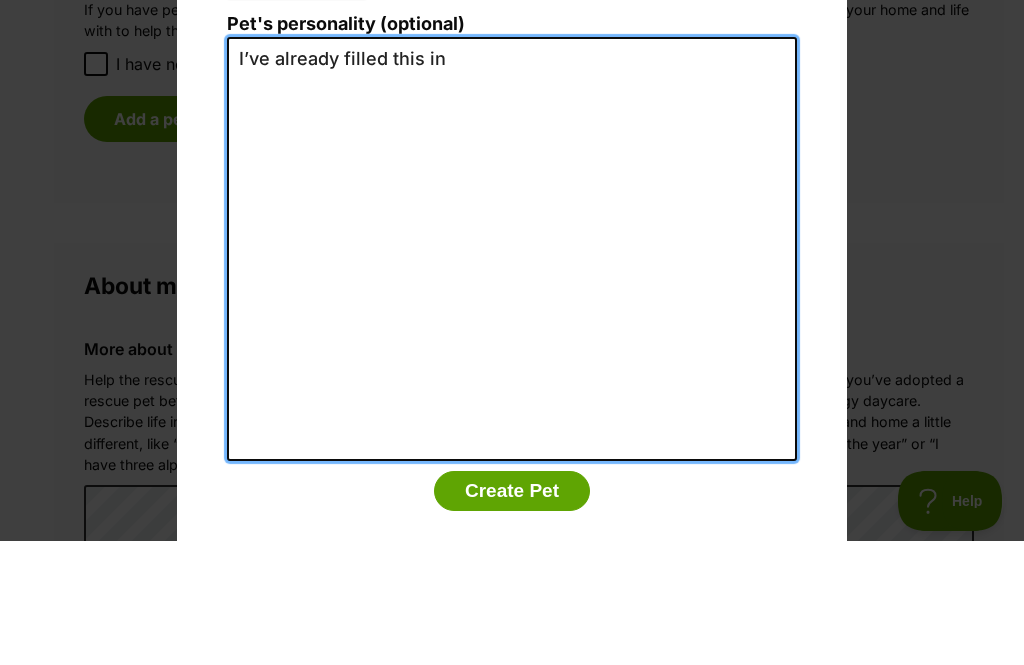 type on "I’ve already filled this in" 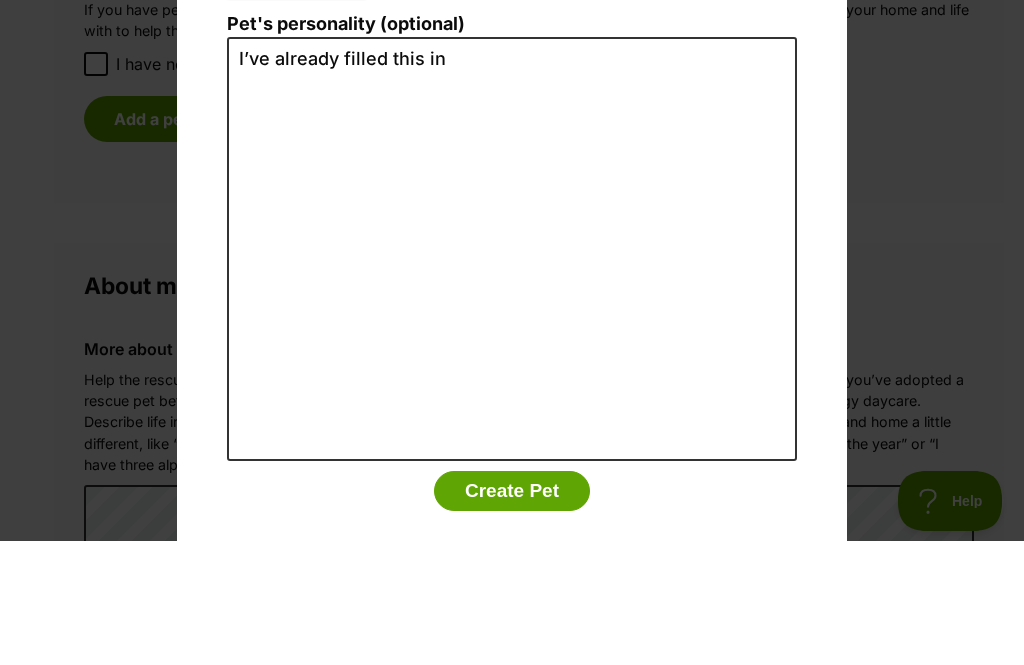 click on "Add a pet
Name Frank
Species
Bird
Cat
Dog
Farm Animal
Ferret
Guinea Pig
Horse
Rabbit
Reptile Dog
Gender
Male
Female
Size (optional)
Small
Medium
Large
Year of birth
2025
2024
2023
2022
2021
2020
2019
2018
2017
2016
2015
2014
2013
2012
2011
2010
2009
2008
2007
2006
2005
2004
2003
2002
2001
2000
1999
1998
1997
1996
1995
Pet's personality (optional) I’ve already filled this in
Create Pet" at bounding box center [512, 332] 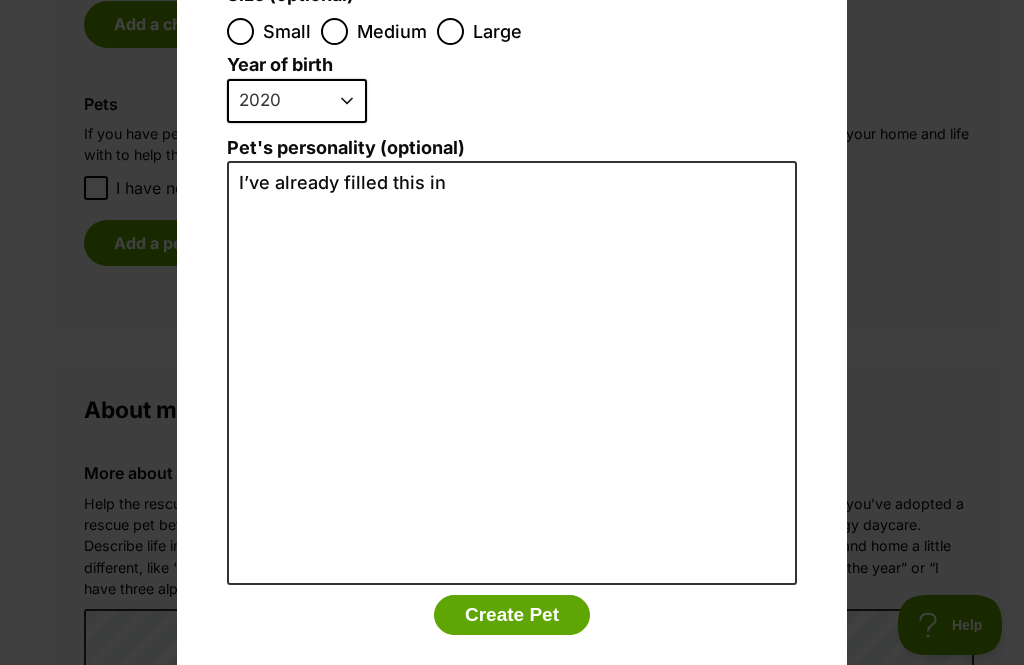 click on "Add a pet
Name Frank
Species
Bird
Cat
Dog
Farm Animal
Ferret
Guinea Pig
Horse
Rabbit
Reptile Dog
Gender
Male
Female
Size (optional)
Small
Medium
Large
Year of birth
2025
2024
2023
2022
2021
2020
2019
2018
2017
2016
2015
2014
2013
2012
2011
2010
2009
2008
2007
2006
2005
2004
2003
2002
2001
2000
1999
1998
1997
1996
1995
Pet's personality (optional) I’ve already filled this in
Create Pet" at bounding box center [512, 332] 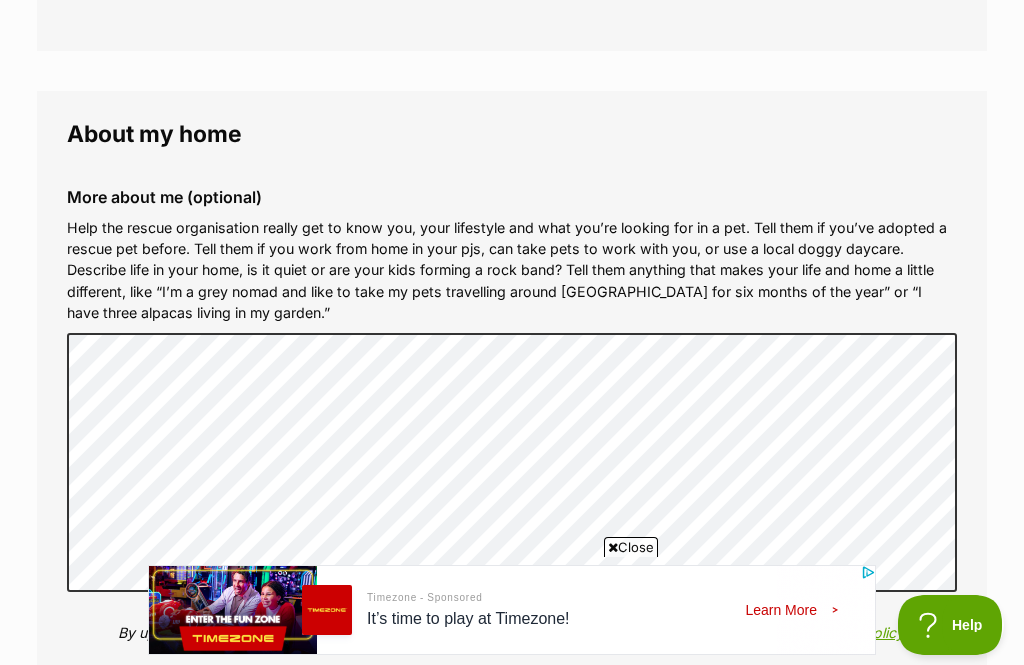 scroll, scrollTop: 2347, scrollLeft: 0, axis: vertical 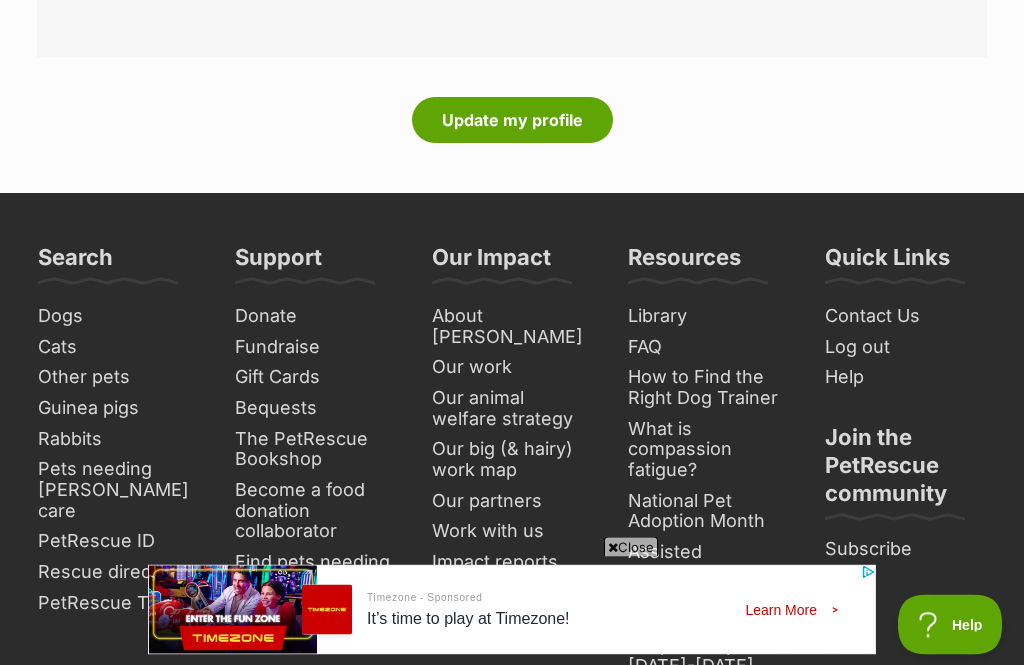 click on "Update my profile" at bounding box center [512, 121] 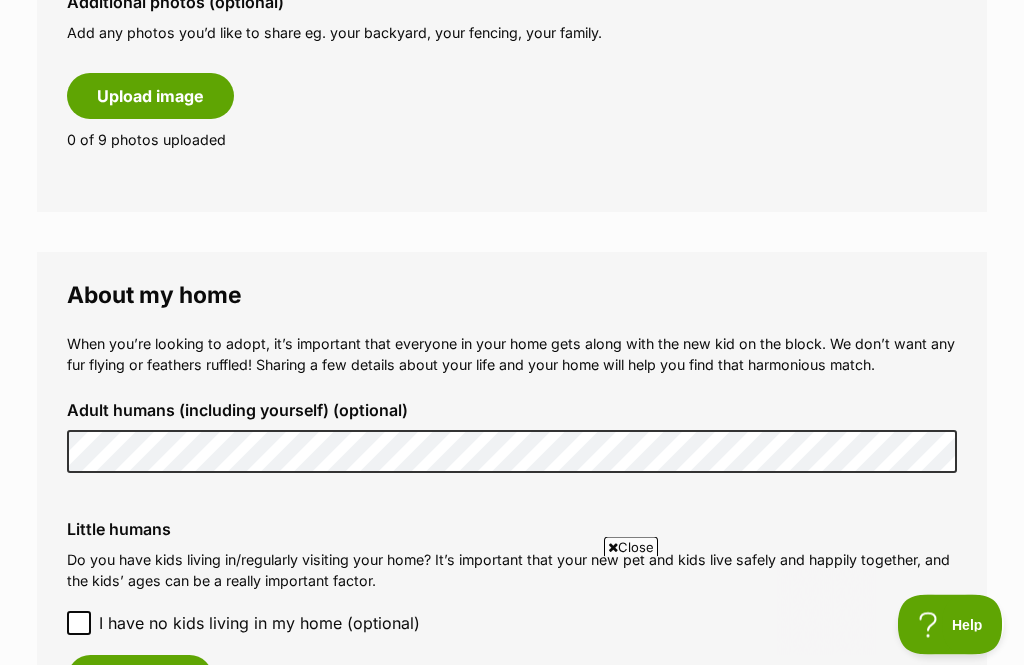 scroll, scrollTop: 0, scrollLeft: 0, axis: both 